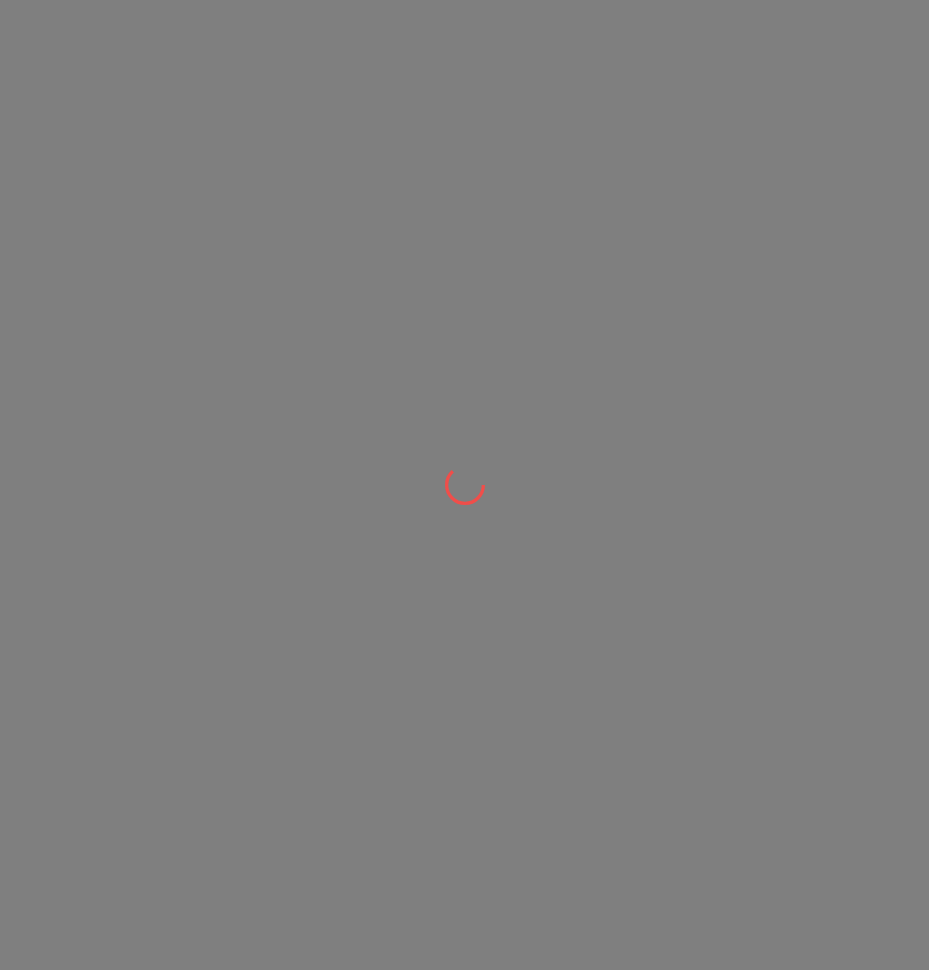 scroll, scrollTop: 0, scrollLeft: 0, axis: both 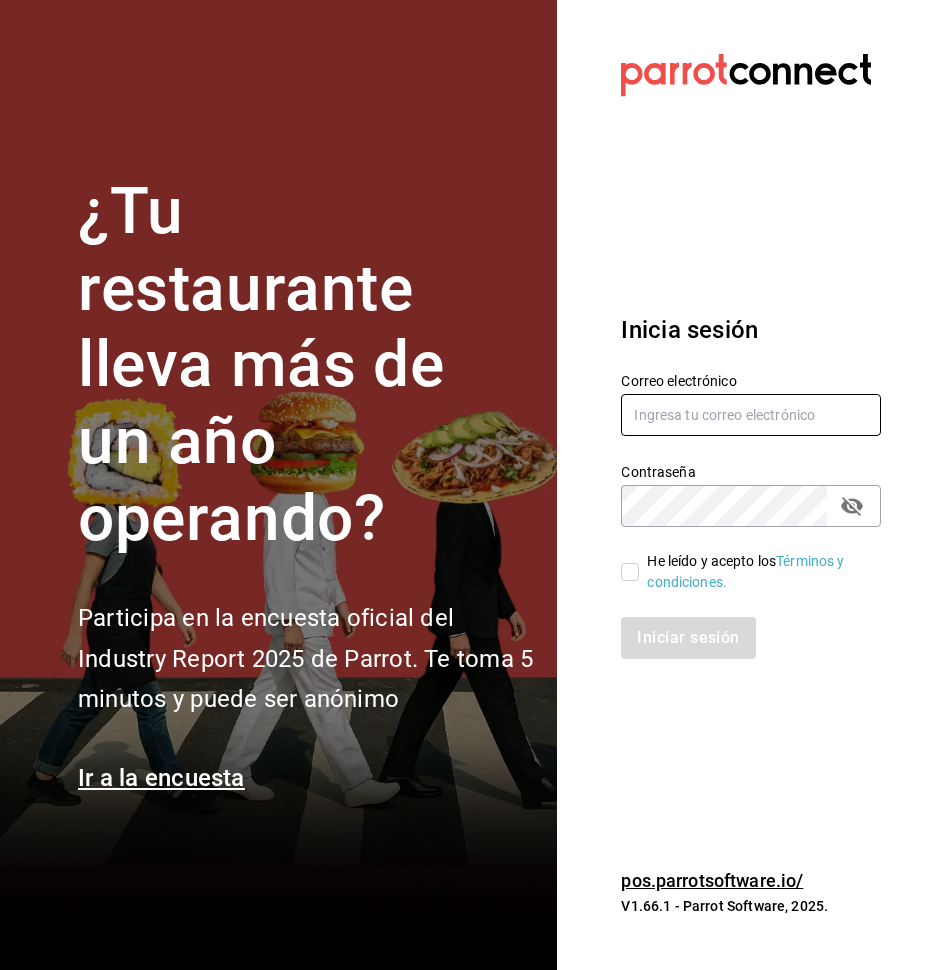 type on "ayartecruz10@gmail.com" 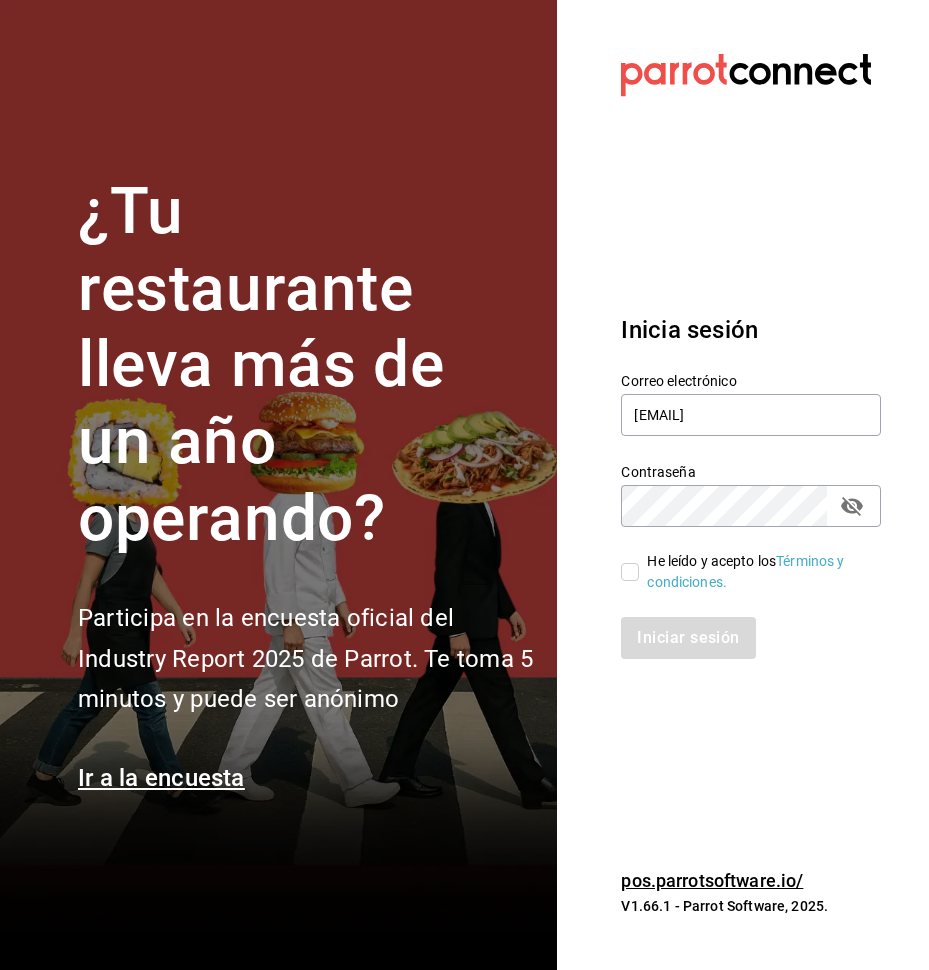 click on "He leído y acepto los  Términos y condiciones." at bounding box center (630, 572) 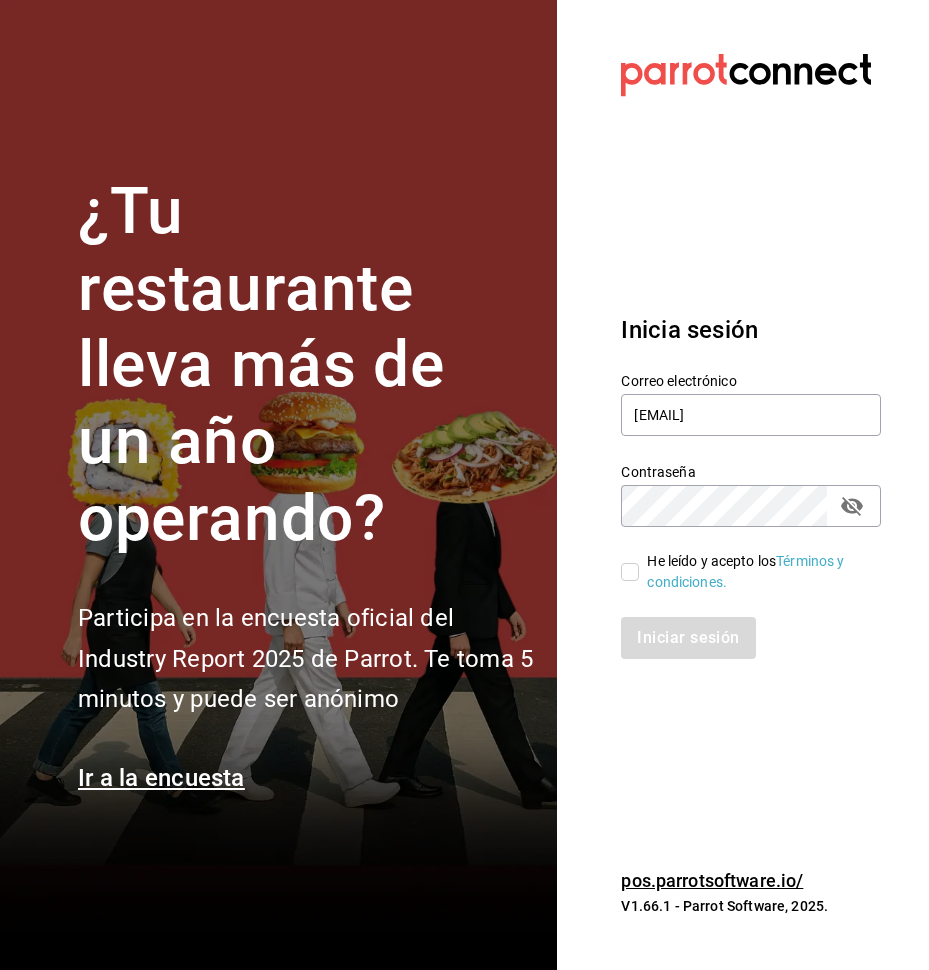 checkbox on "true" 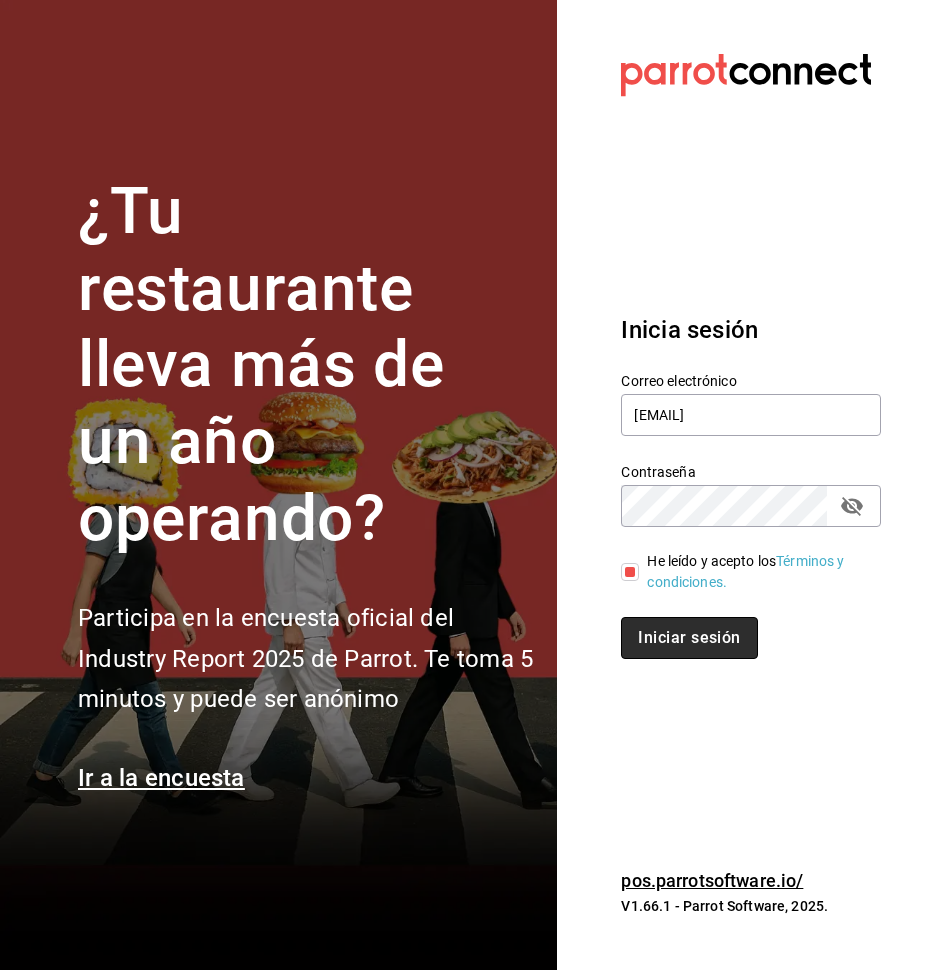 click on "Iniciar sesión" at bounding box center (689, 638) 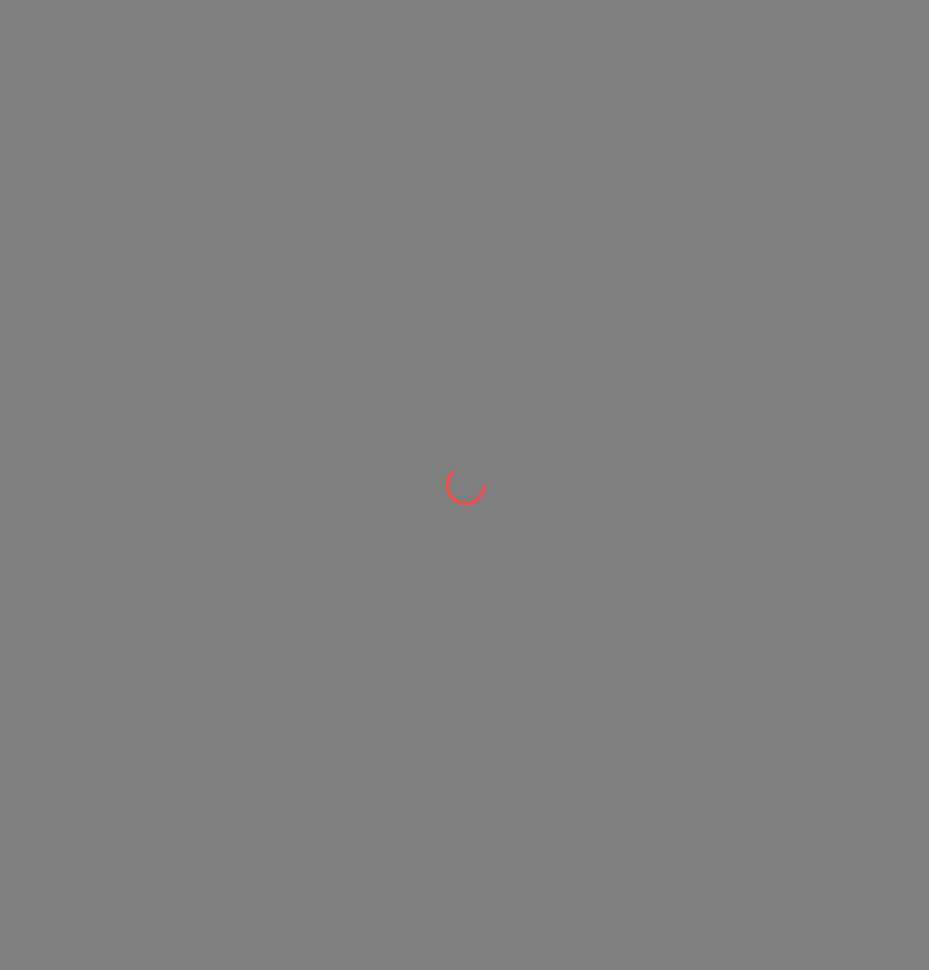scroll, scrollTop: 0, scrollLeft: 0, axis: both 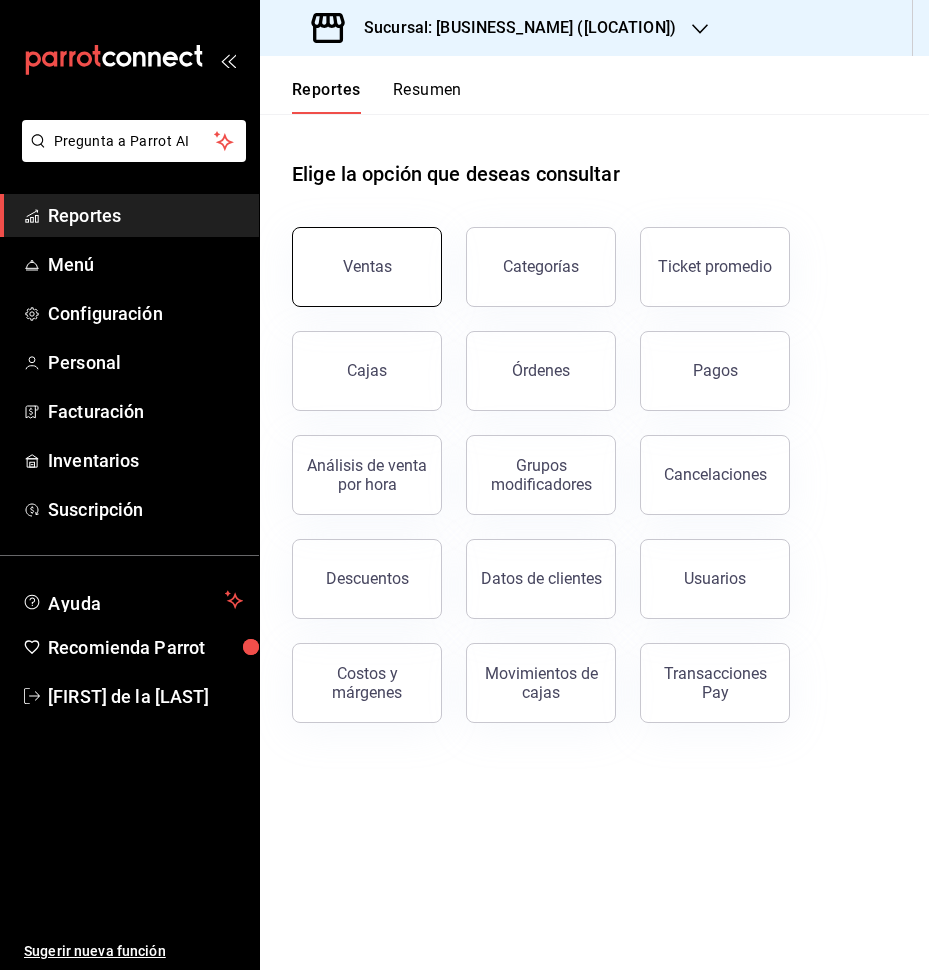 click on "Ventas" at bounding box center (367, 266) 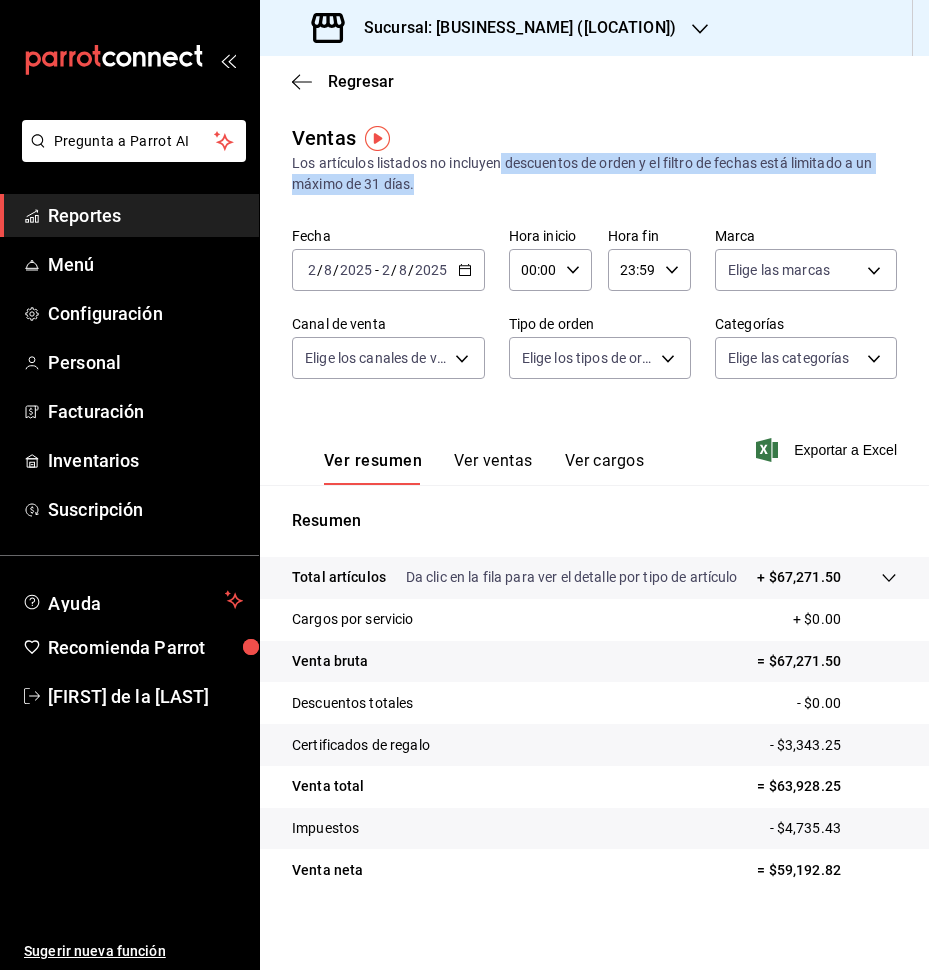drag, startPoint x: 503, startPoint y: 161, endPoint x: 511, endPoint y: 182, distance: 22.472204 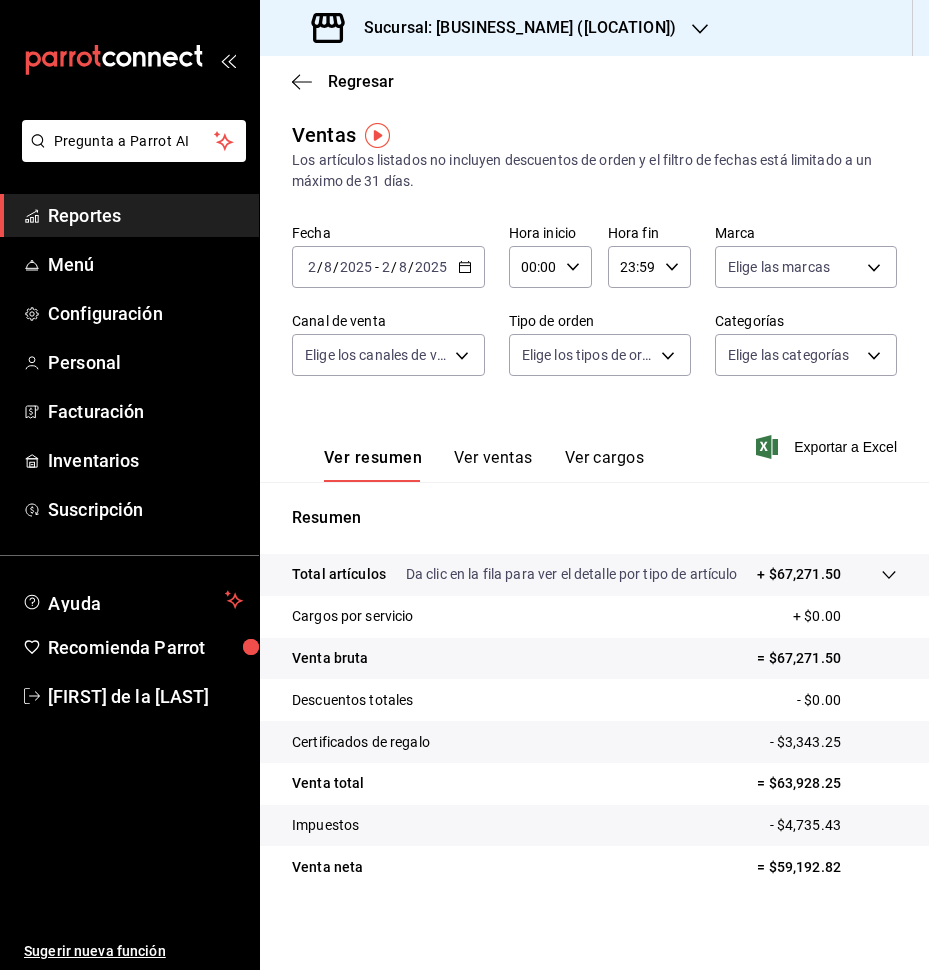 scroll, scrollTop: 4, scrollLeft: 0, axis: vertical 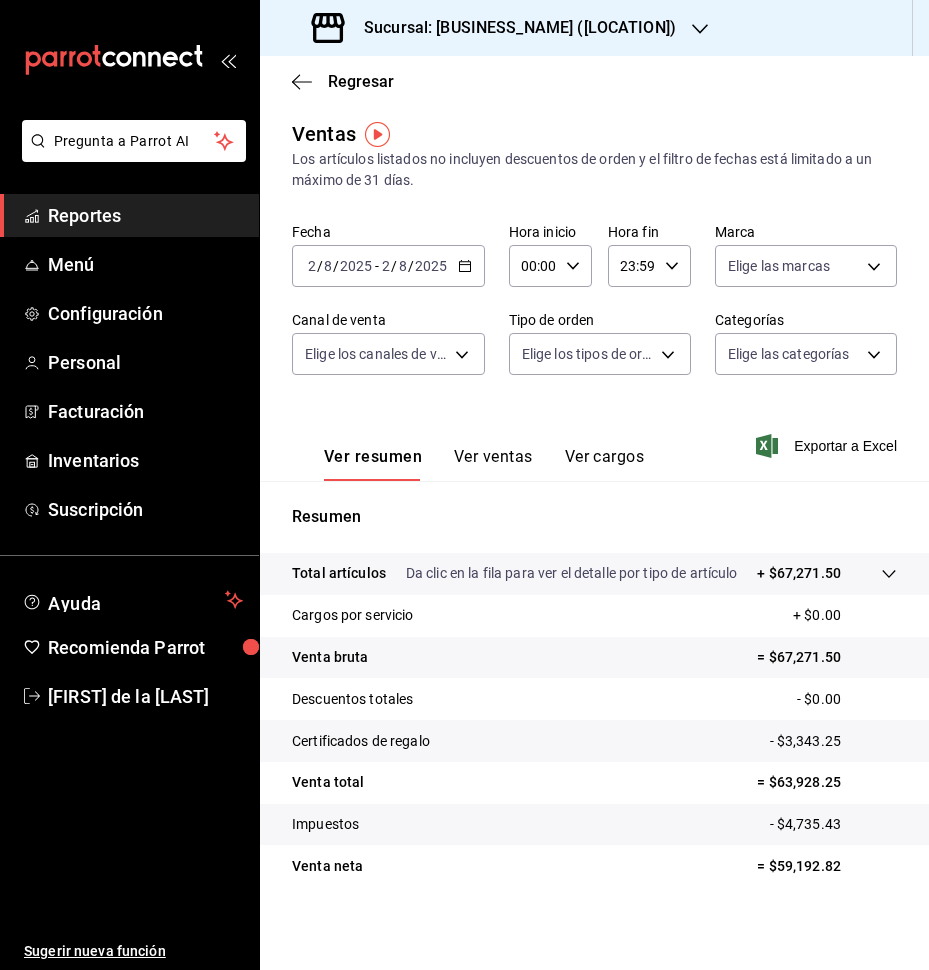 click on "2025-08-02 2 / 8 / 2025 - 2025-08-02 2 / 8 / 2025" at bounding box center [388, 266] 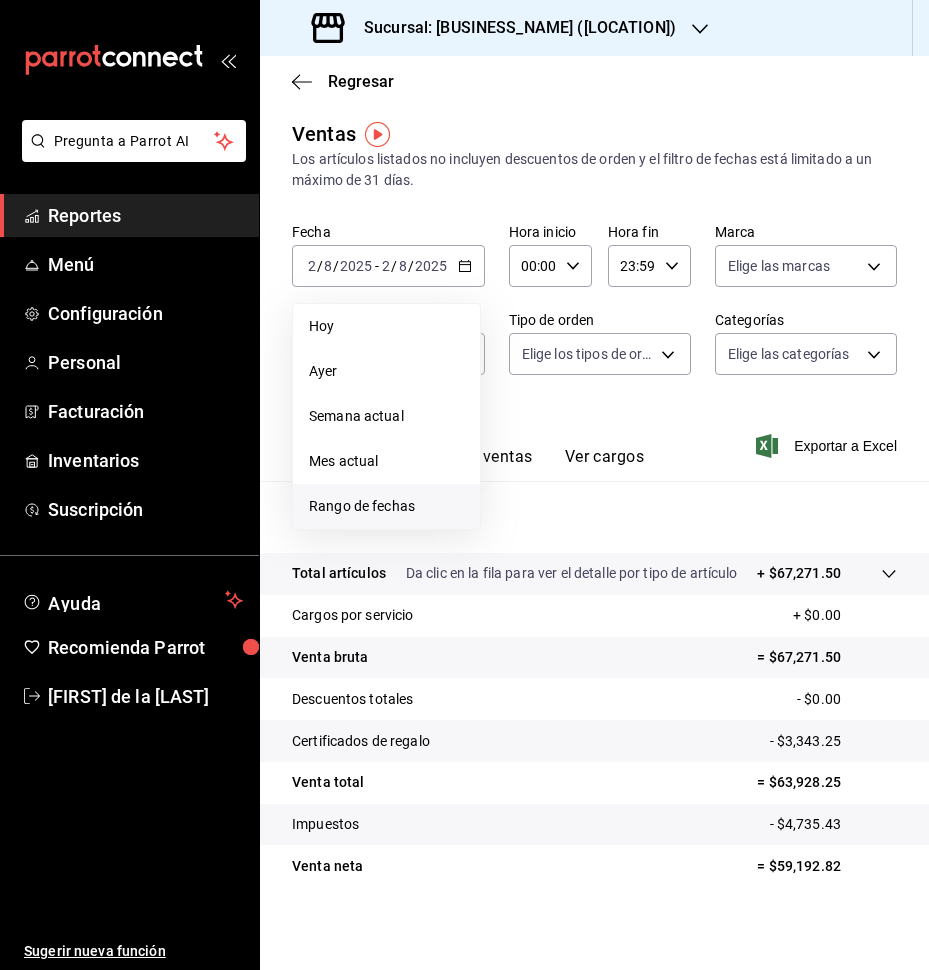 click on "Rango de fechas" at bounding box center [386, 506] 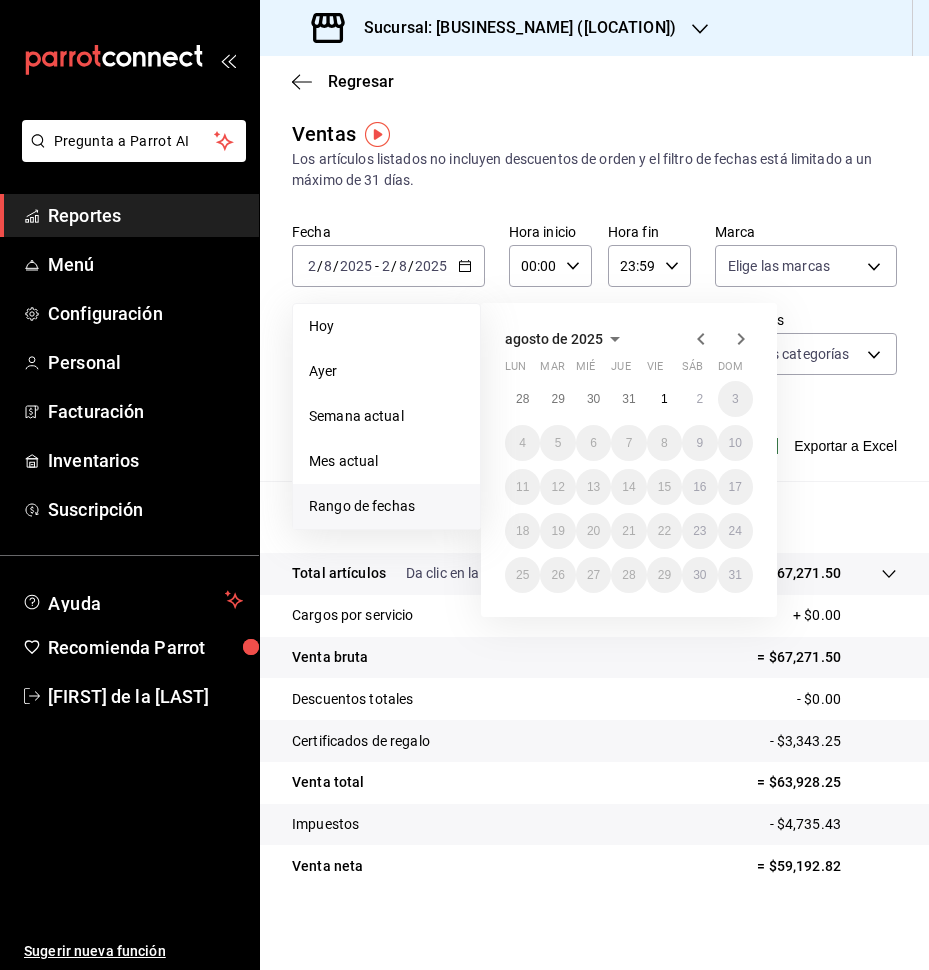 click 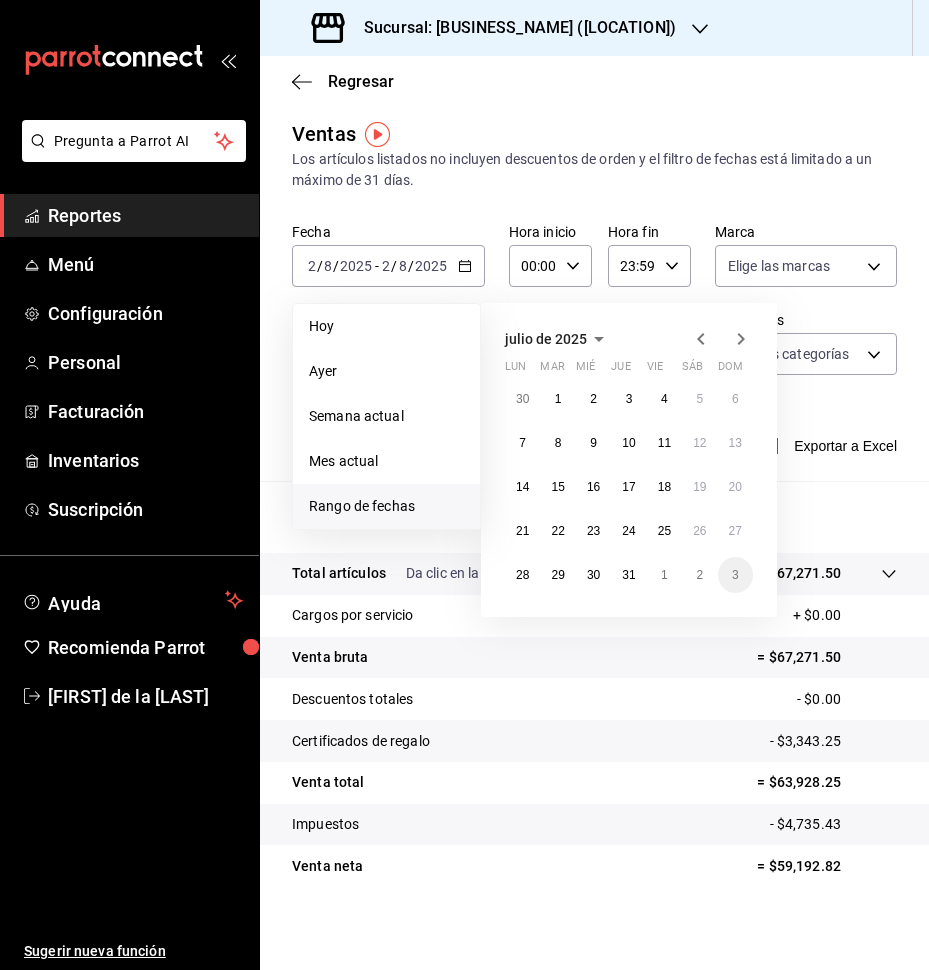 click 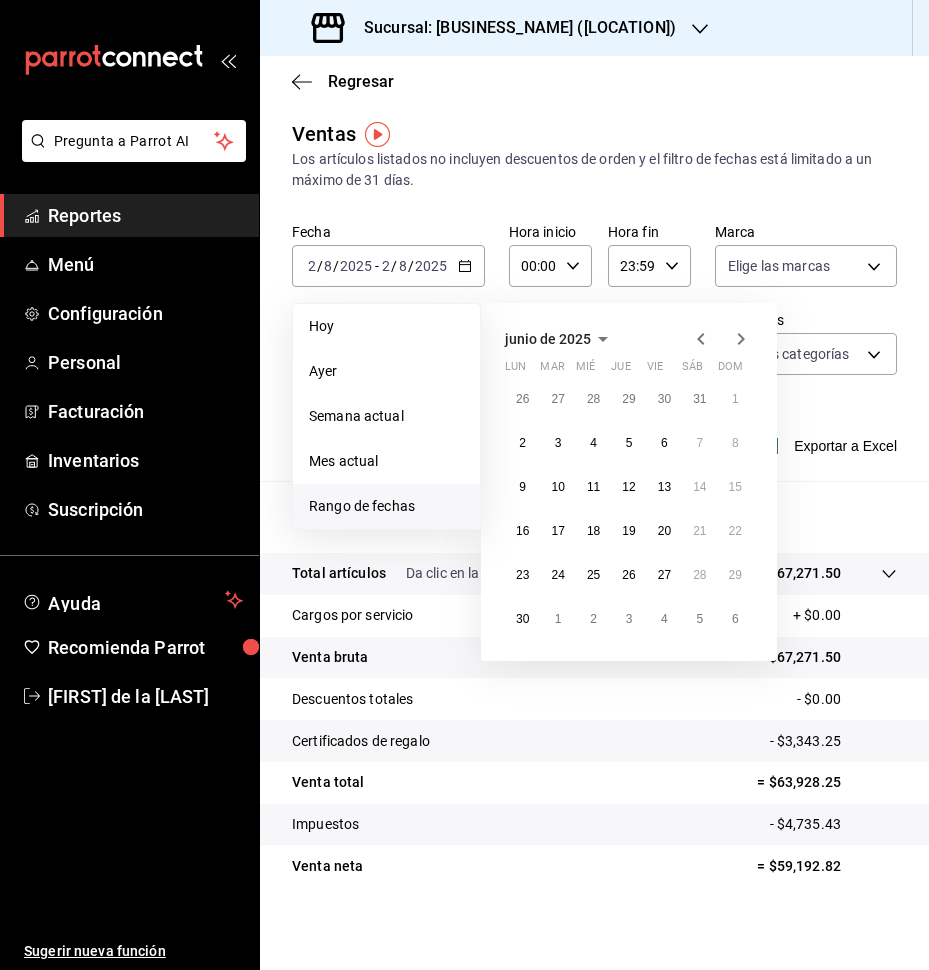 click 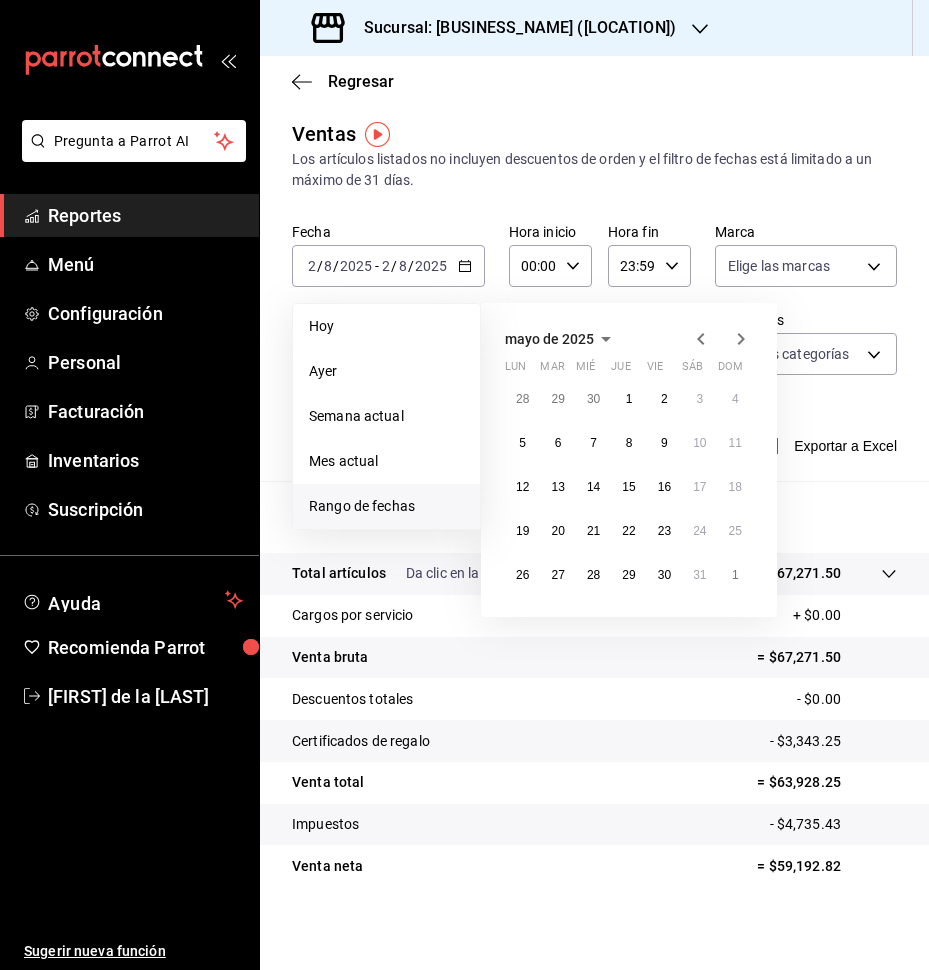 click 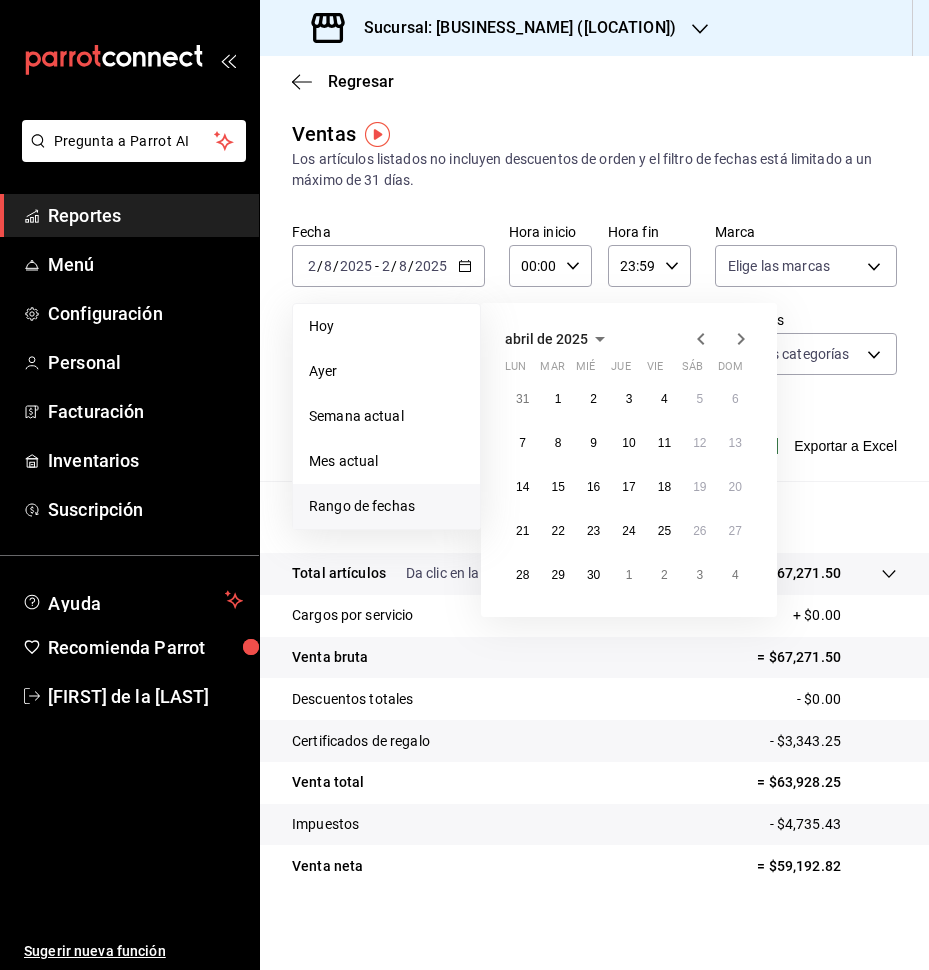 click 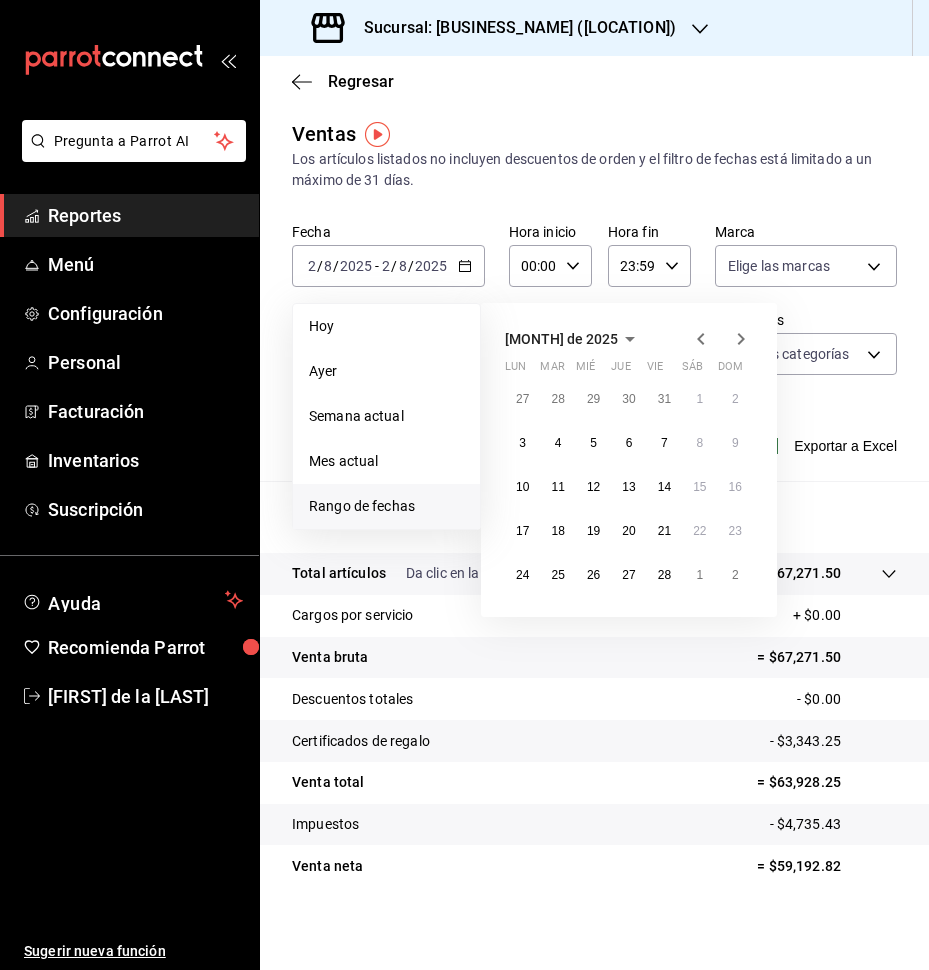 click 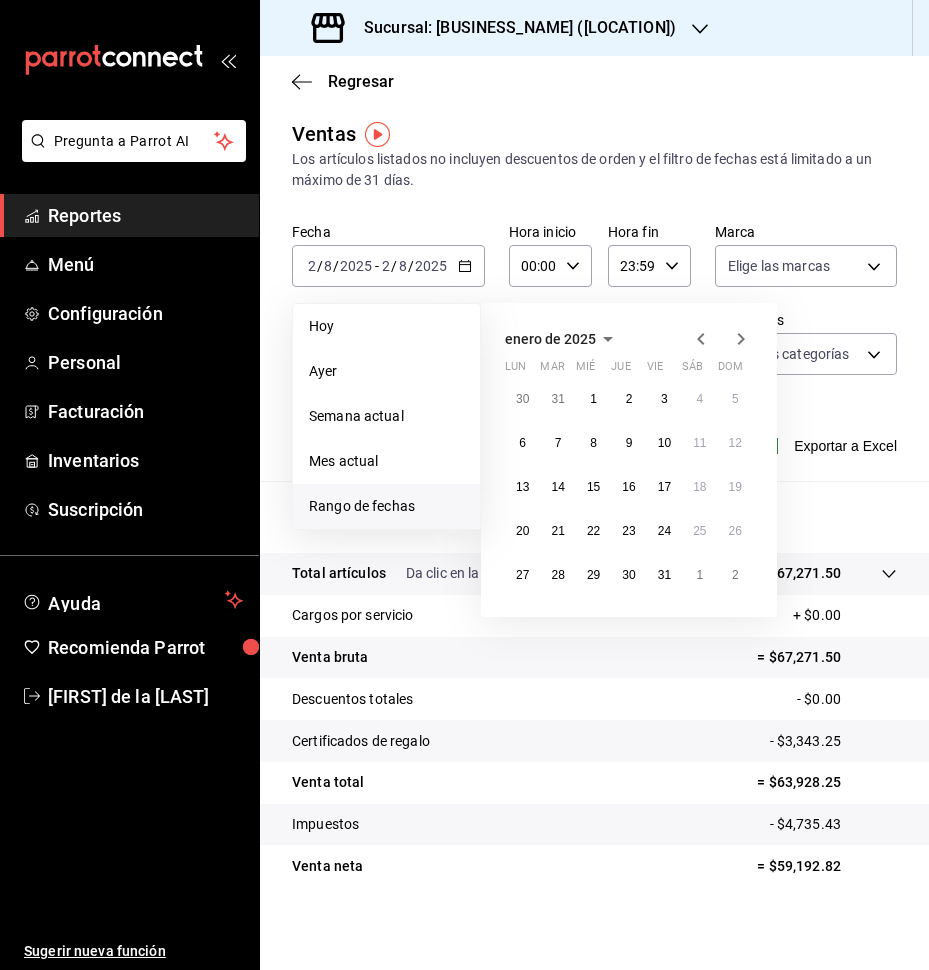 click 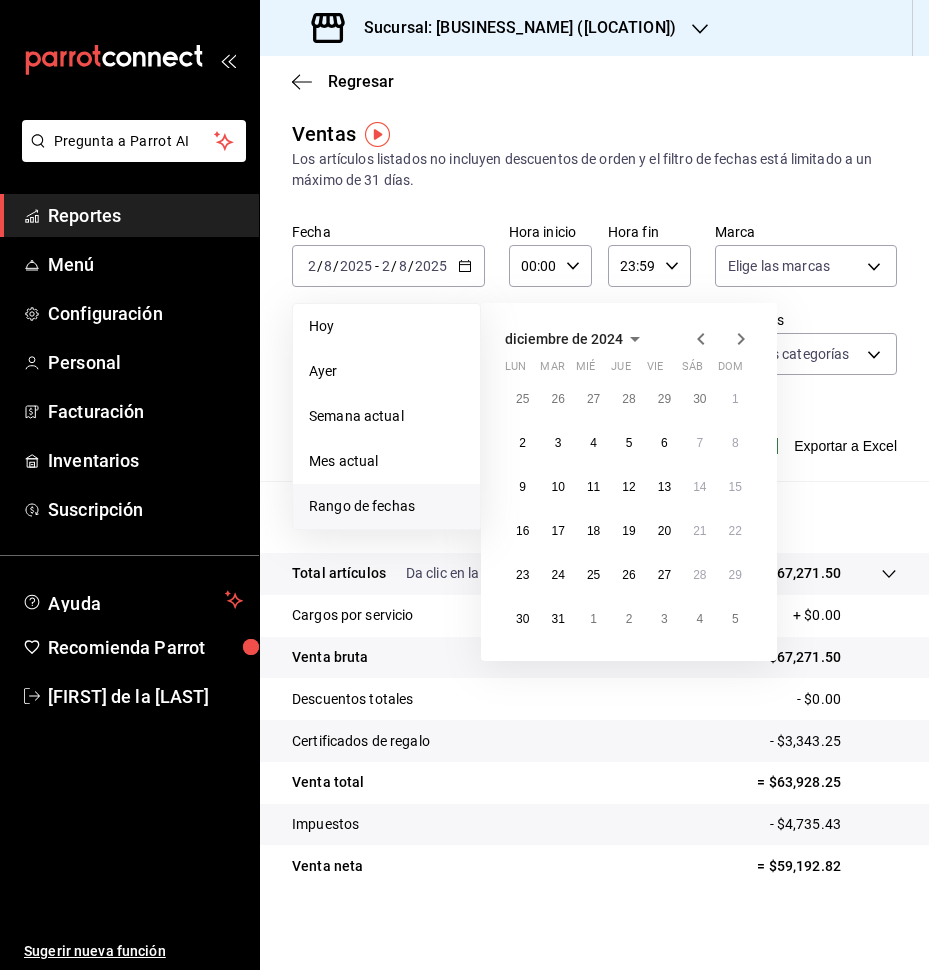 click 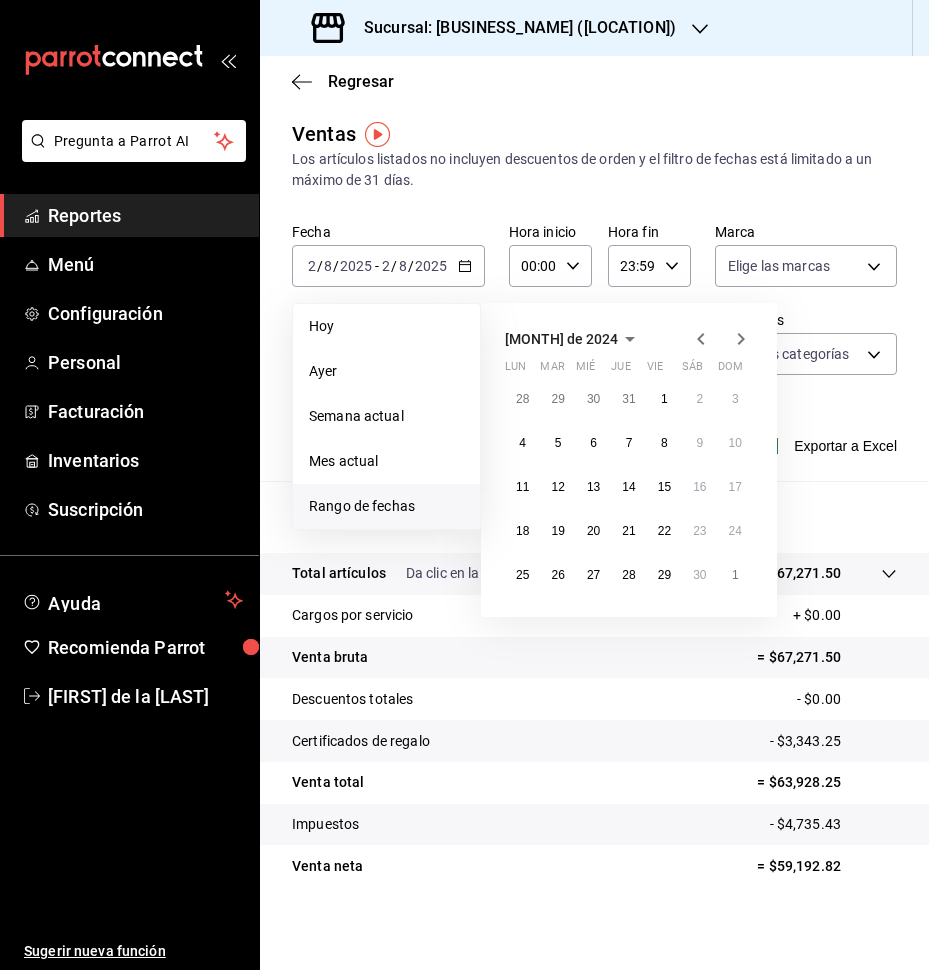 click 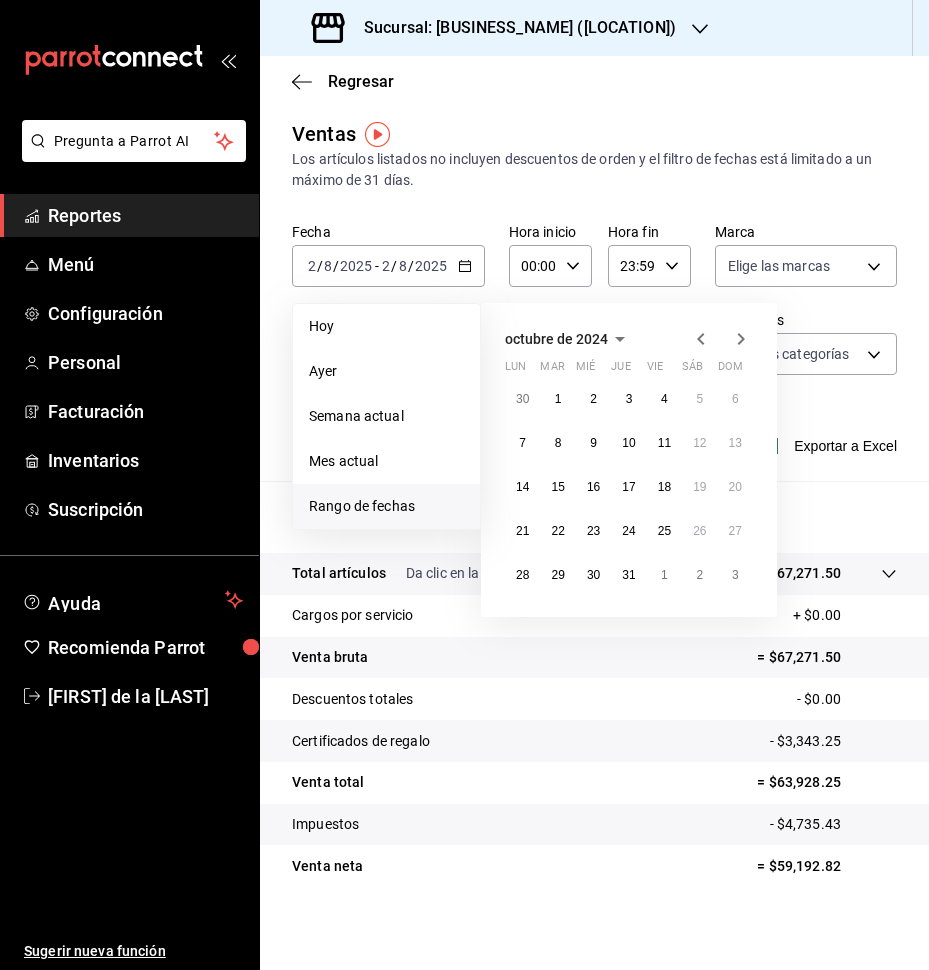 click 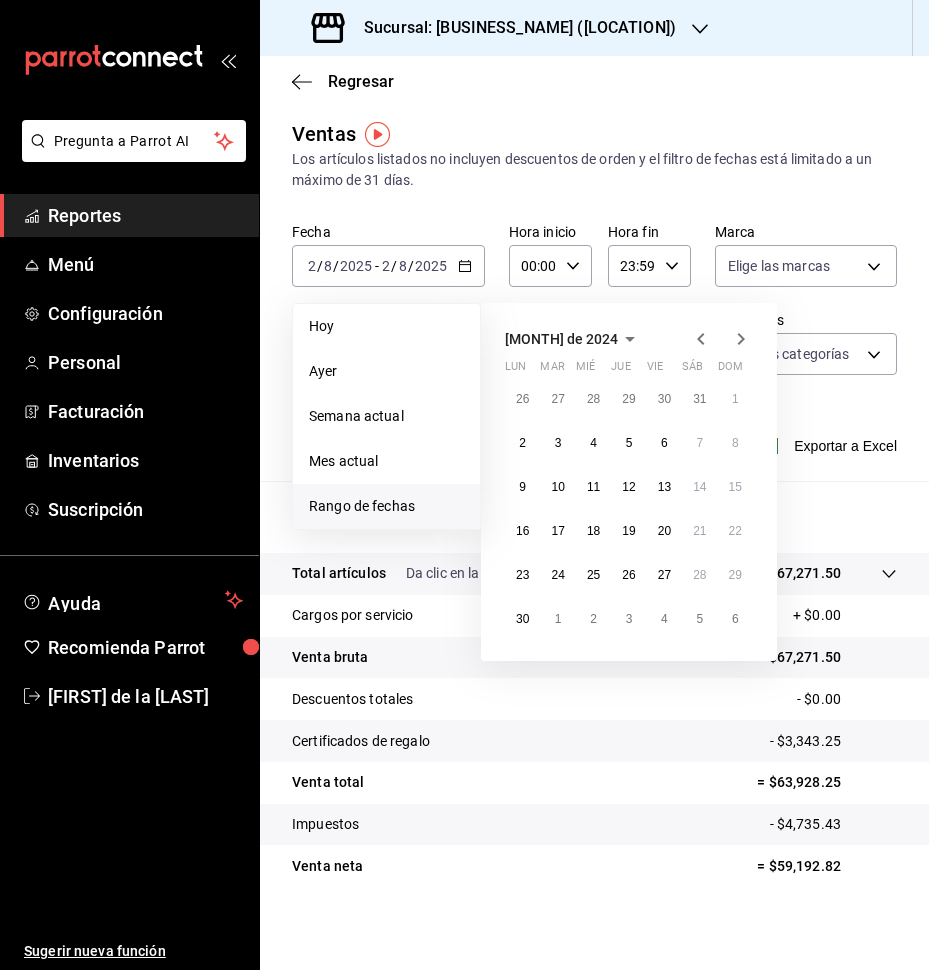 click 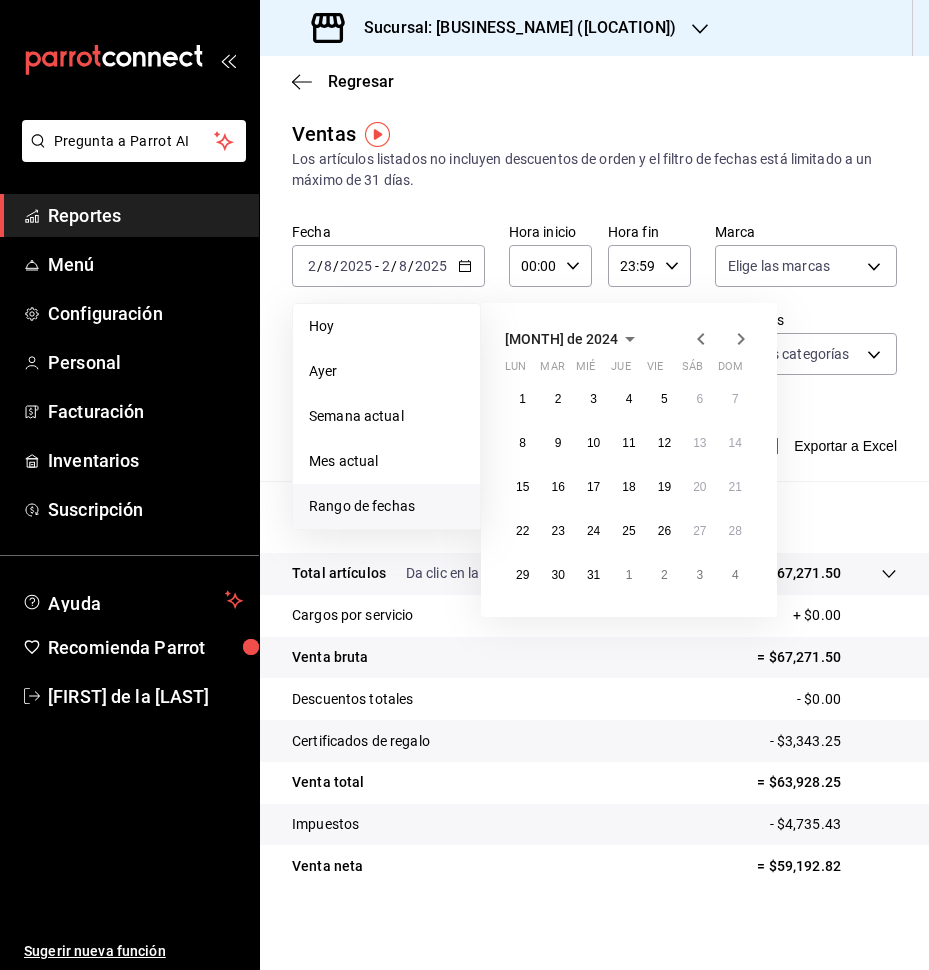 click 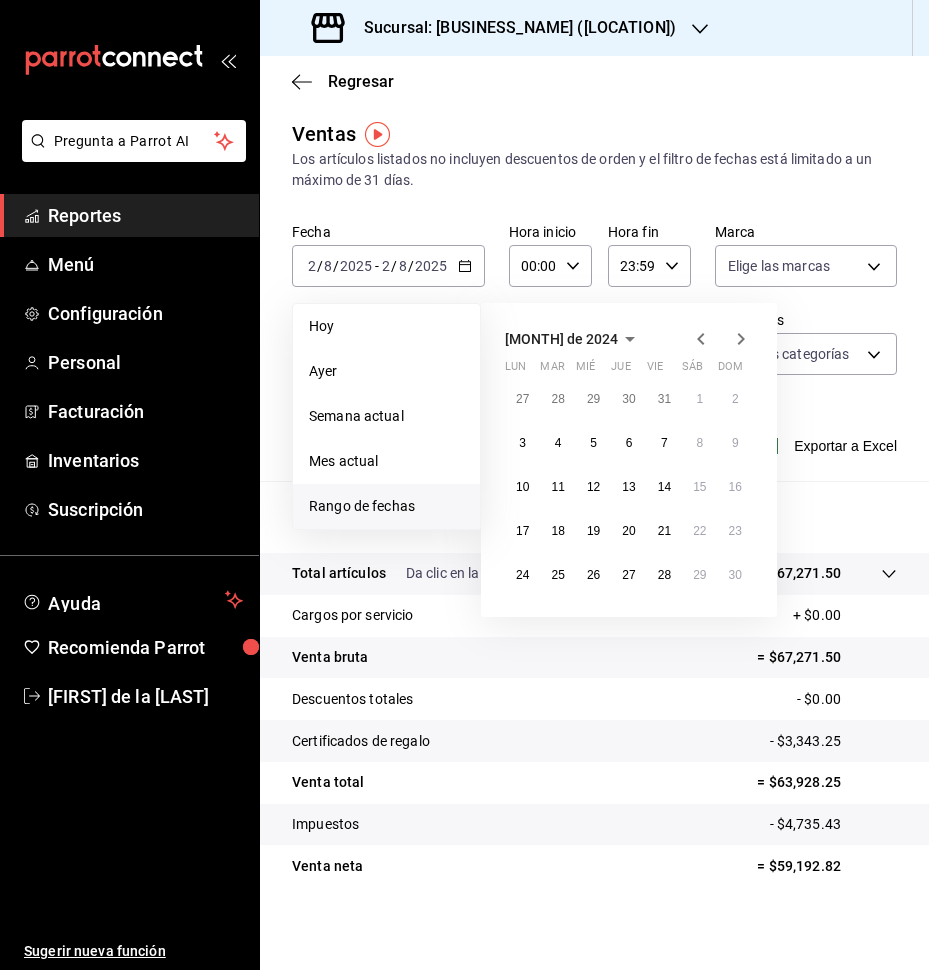 click 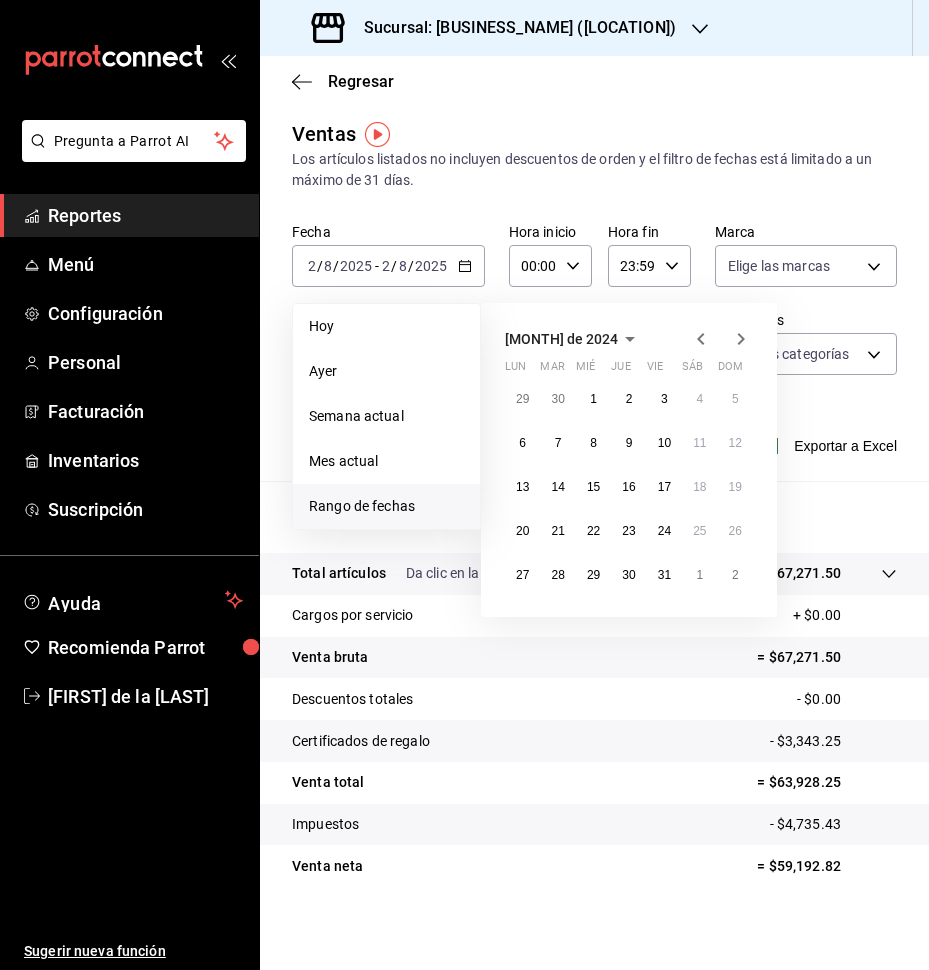 click 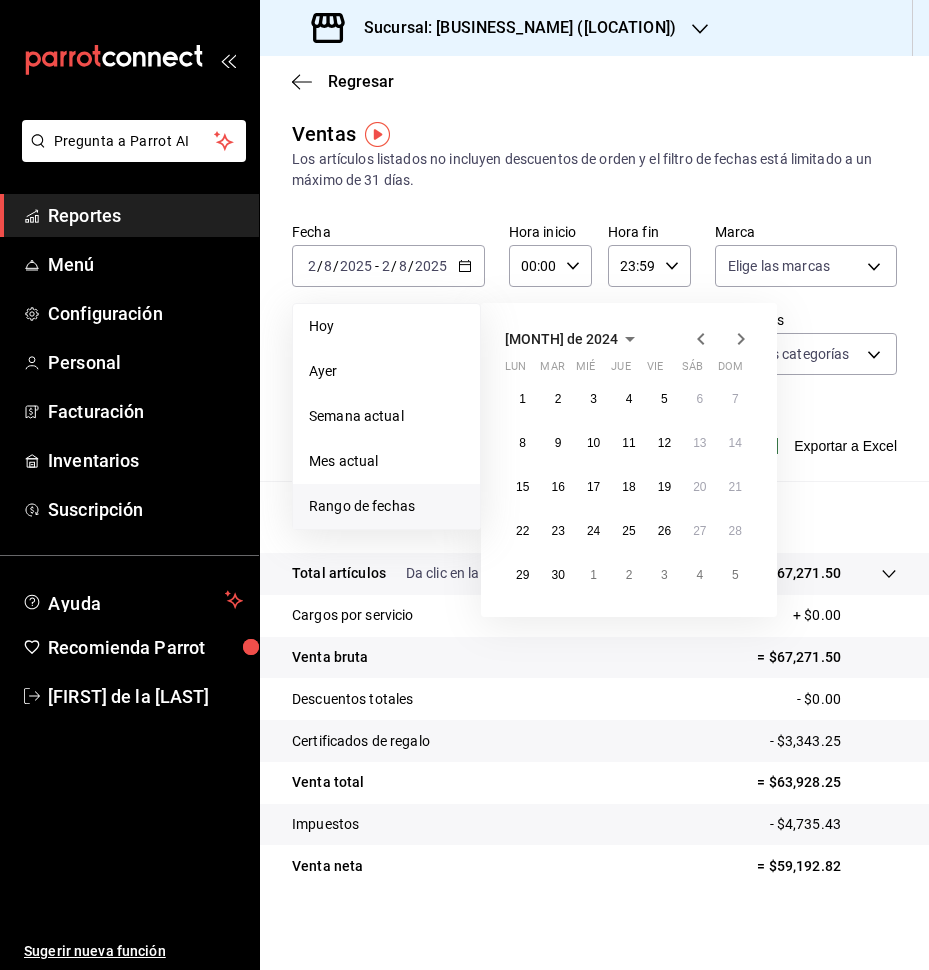 click 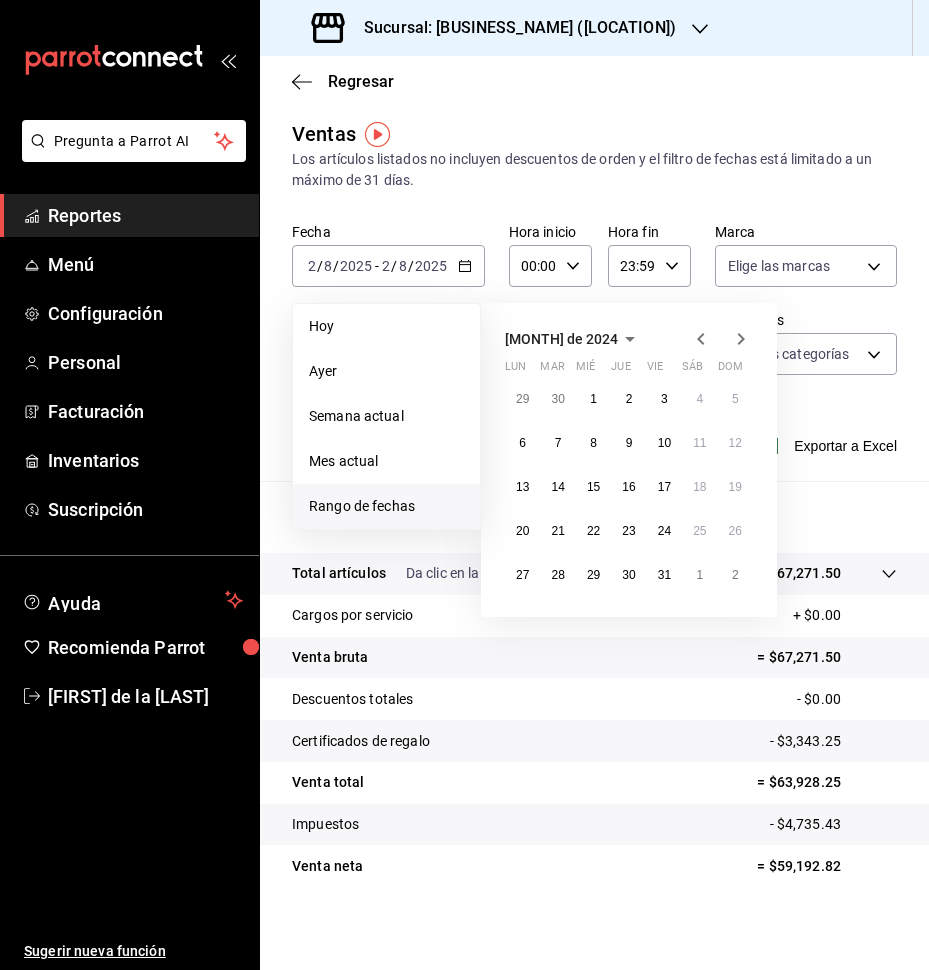 click 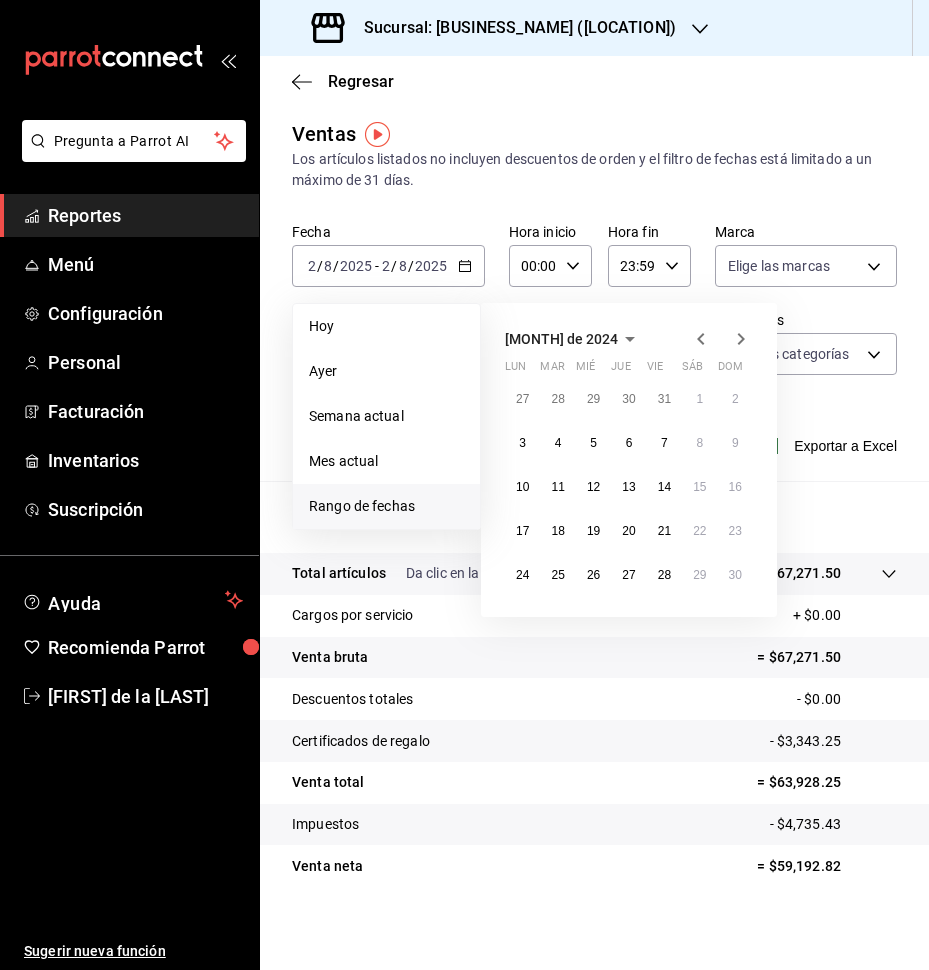 click 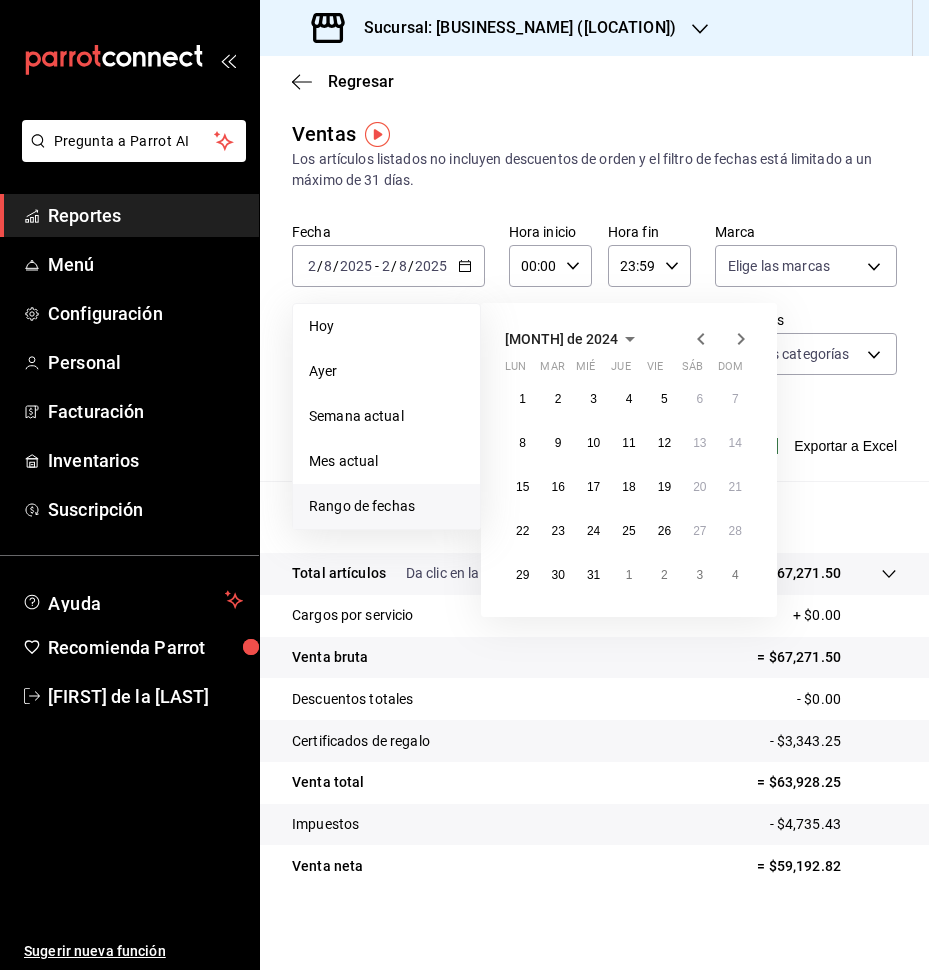 click 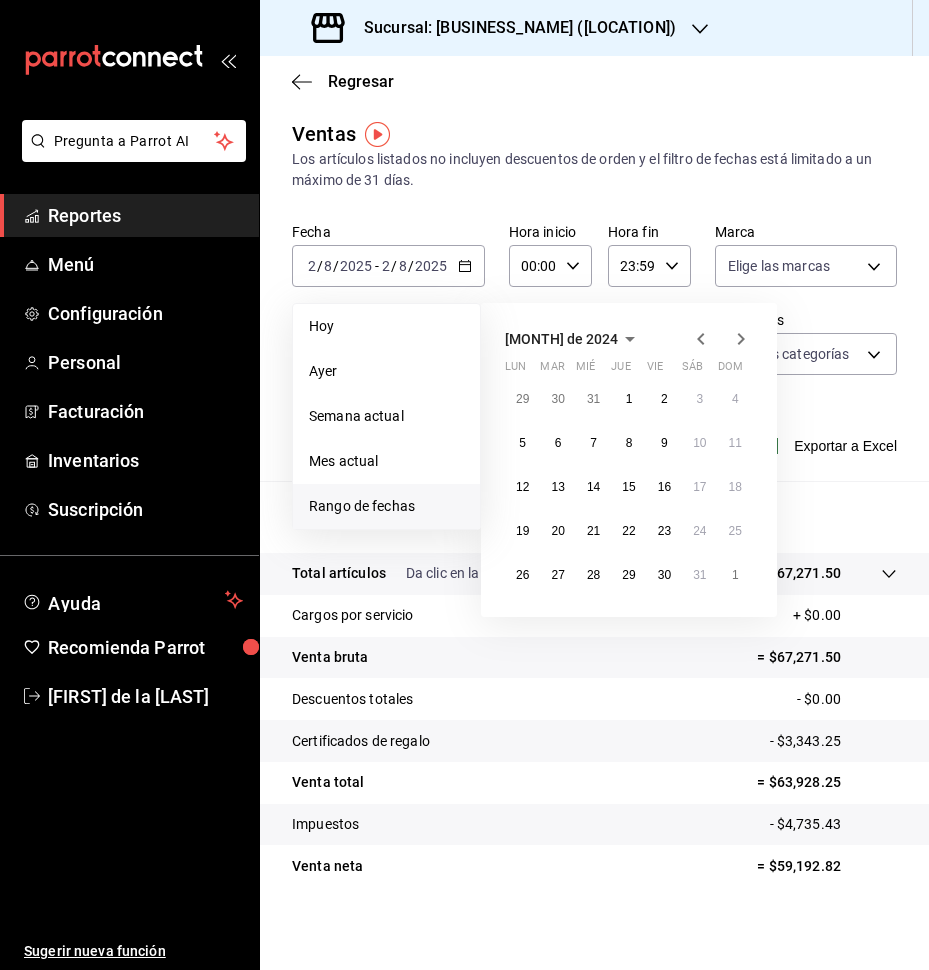 click 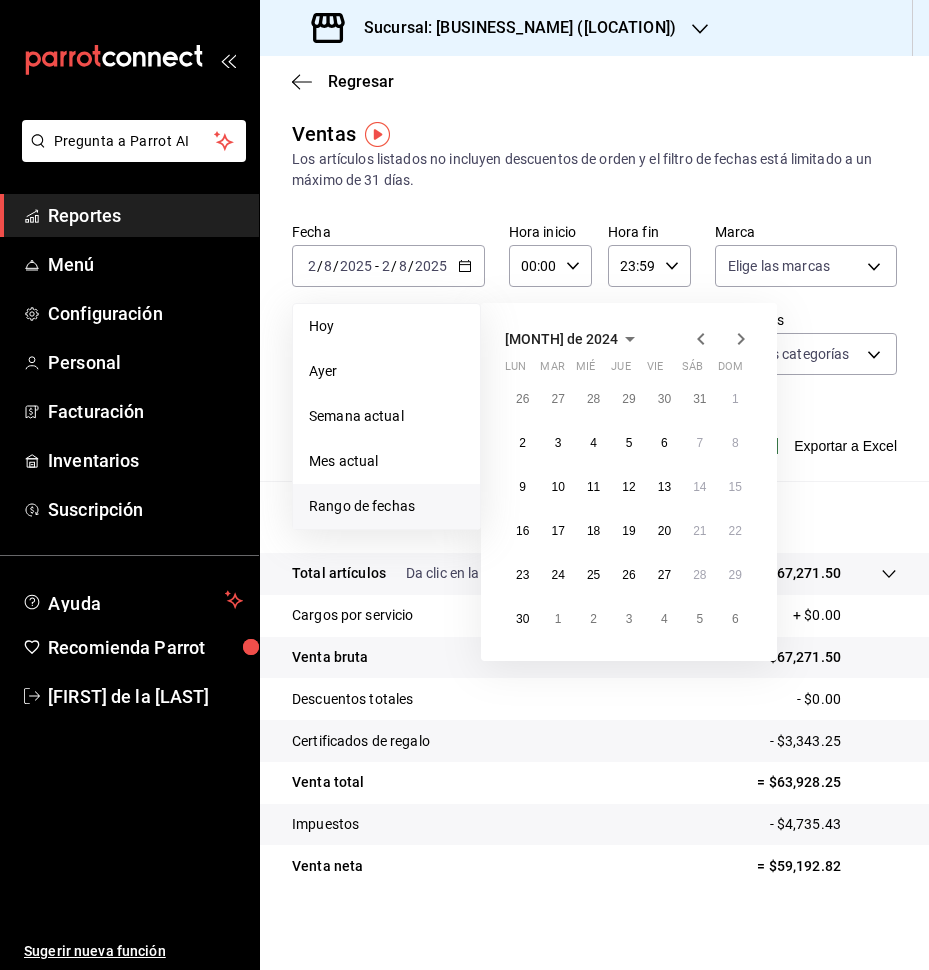 click 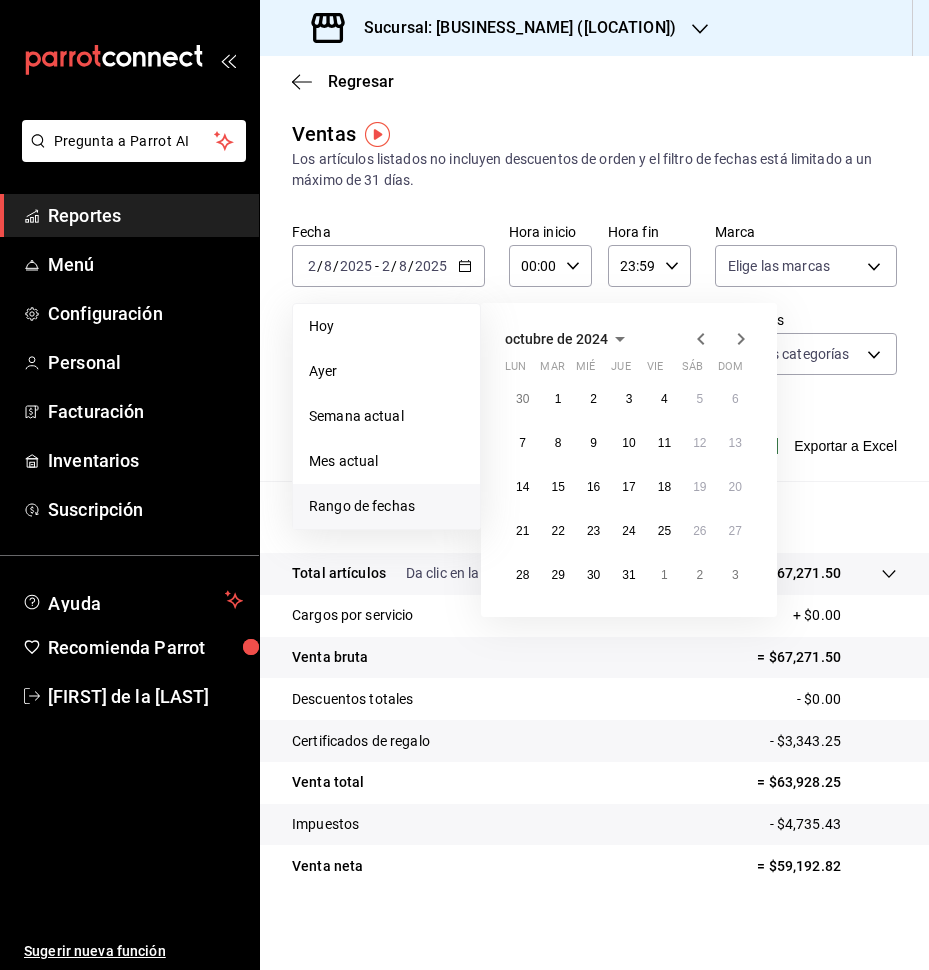 click 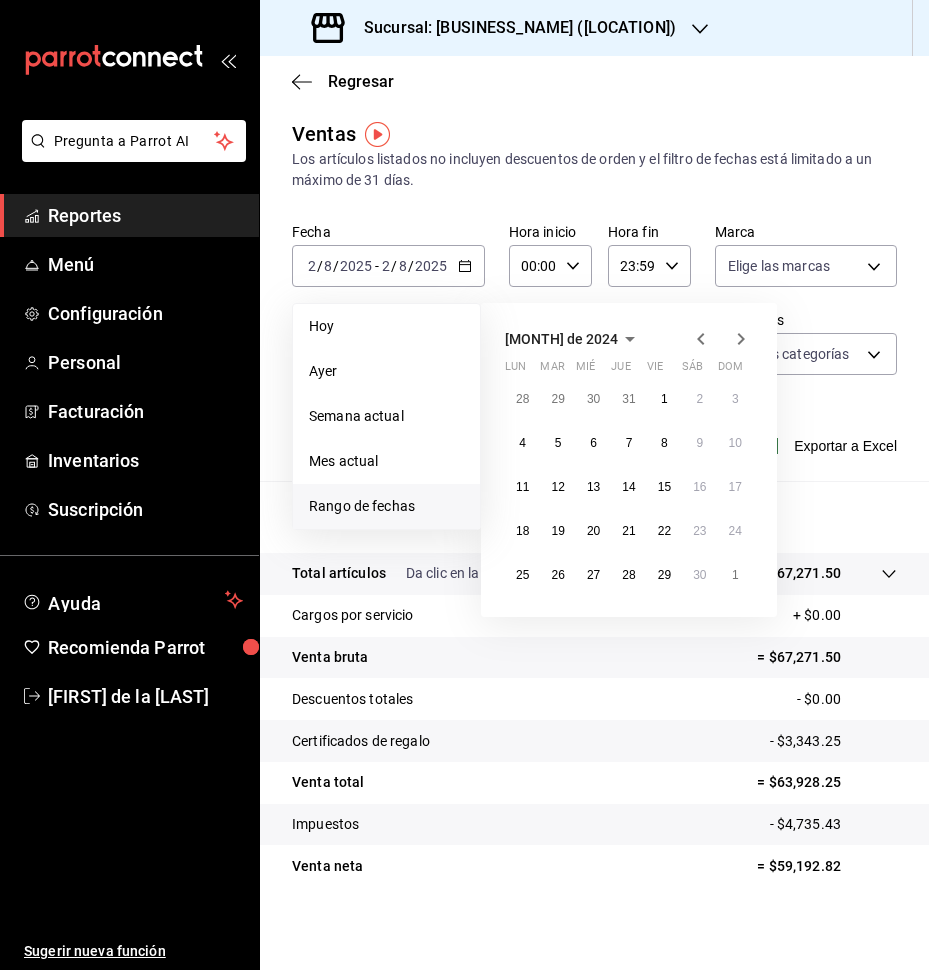 click 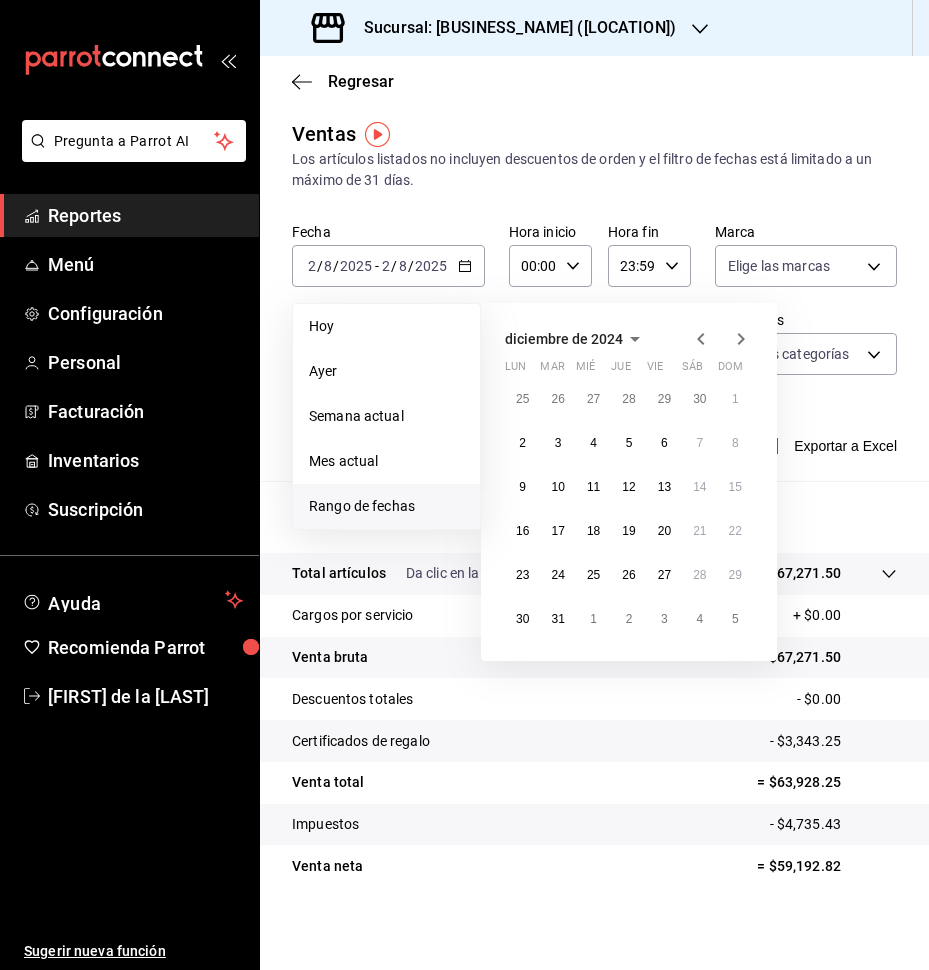 click 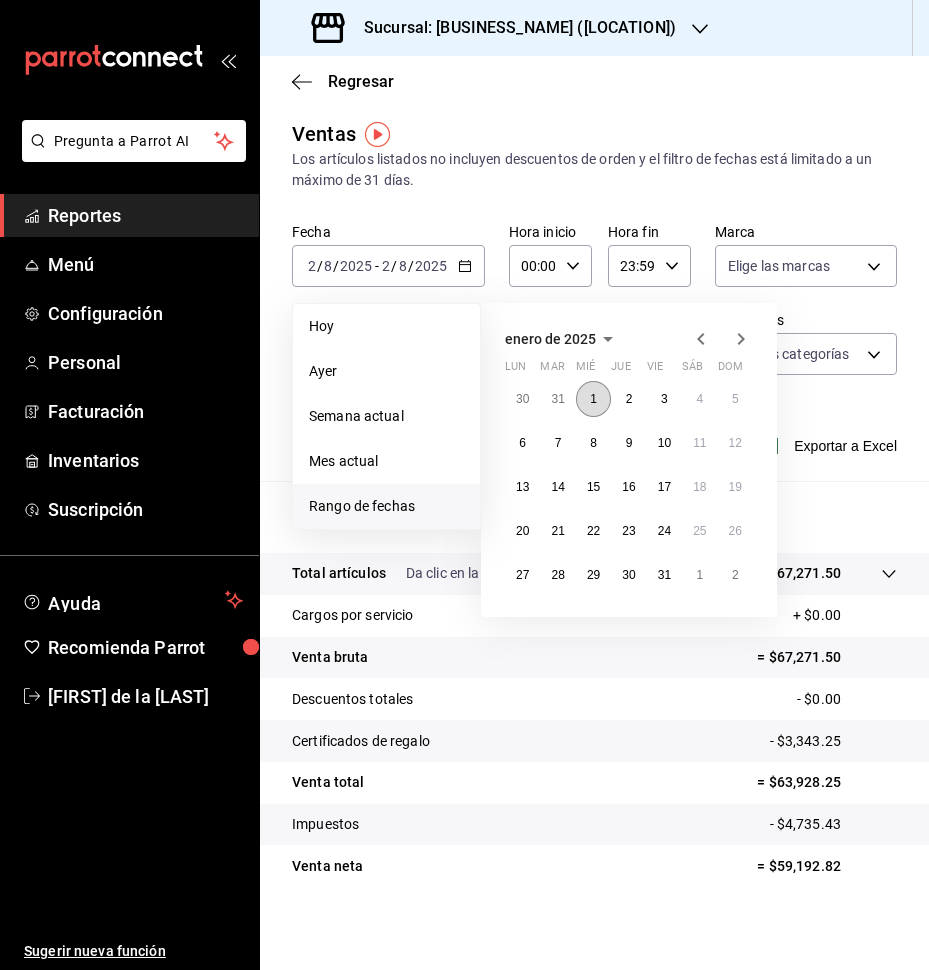 click on "1" at bounding box center [593, 399] 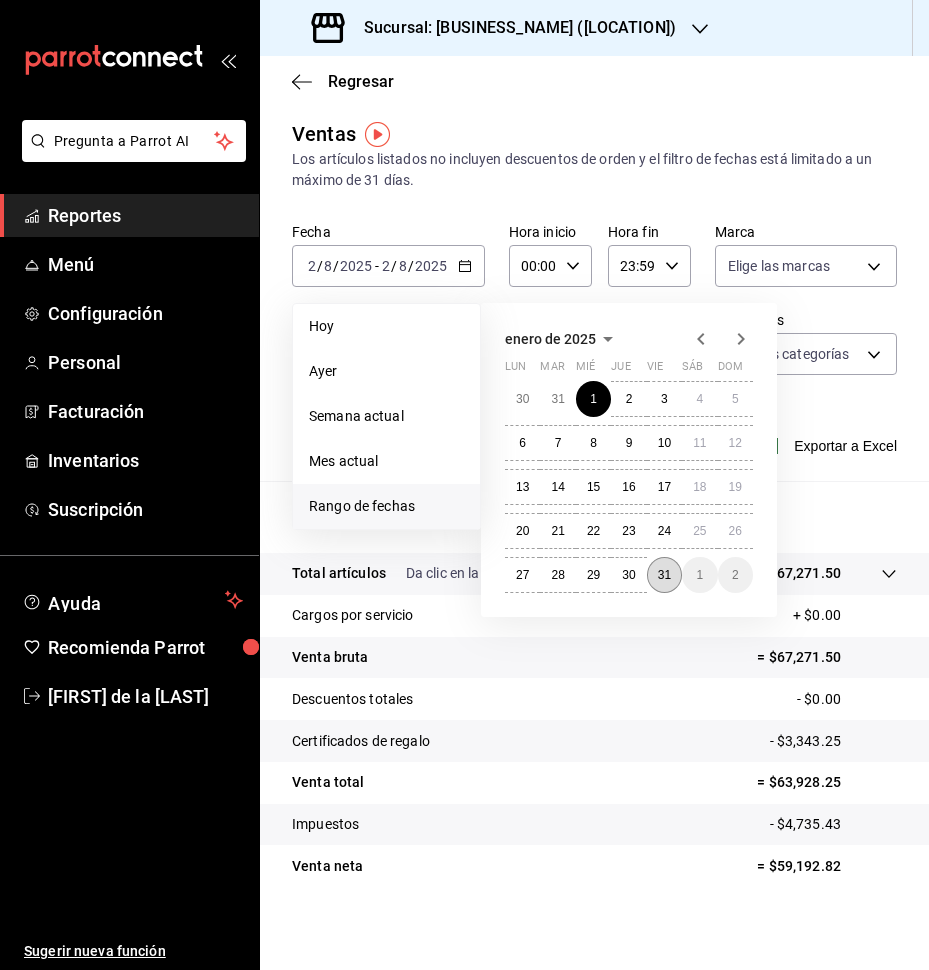 click on "31" at bounding box center [664, 575] 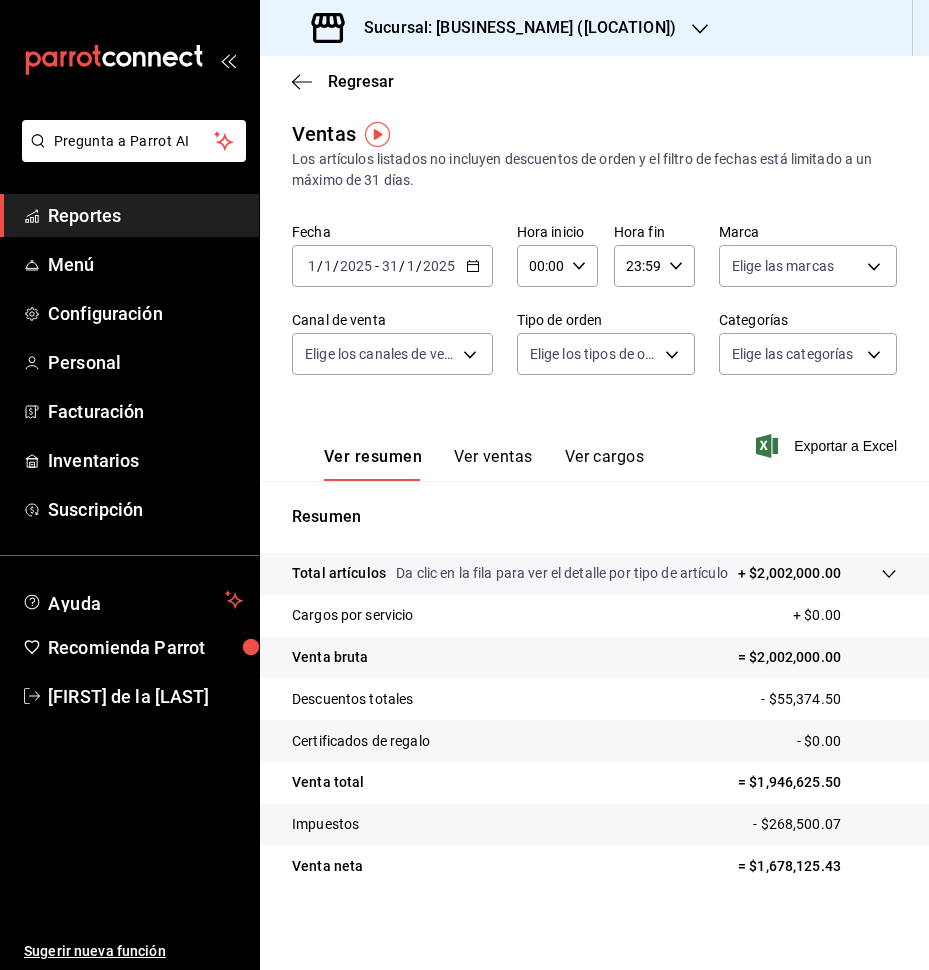 scroll, scrollTop: 9, scrollLeft: 0, axis: vertical 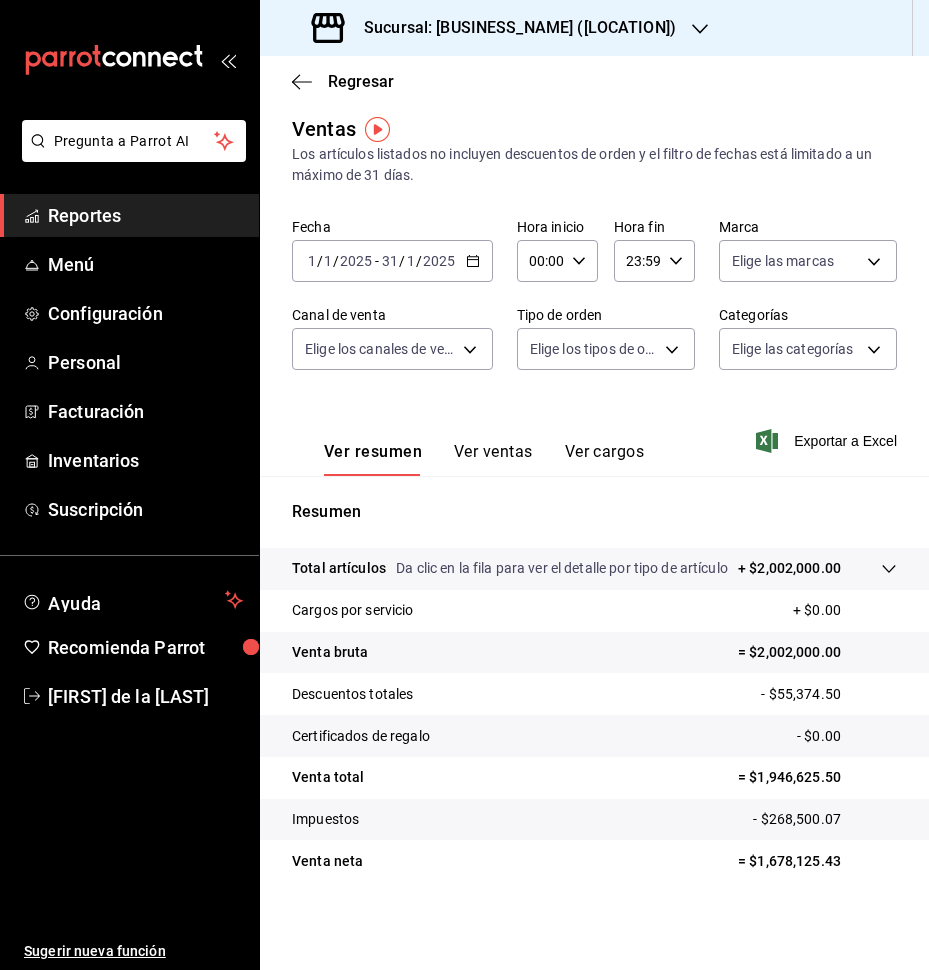 click on "Ver ventas" at bounding box center [493, 459] 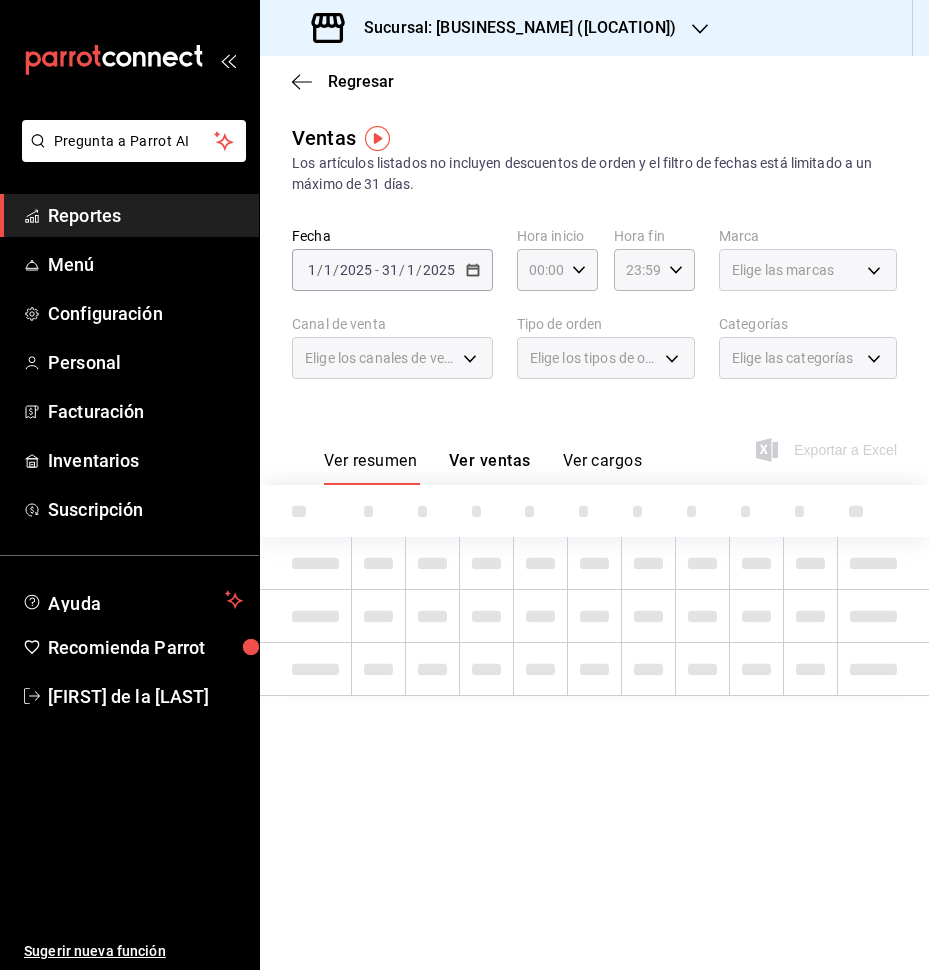 scroll, scrollTop: 0, scrollLeft: 0, axis: both 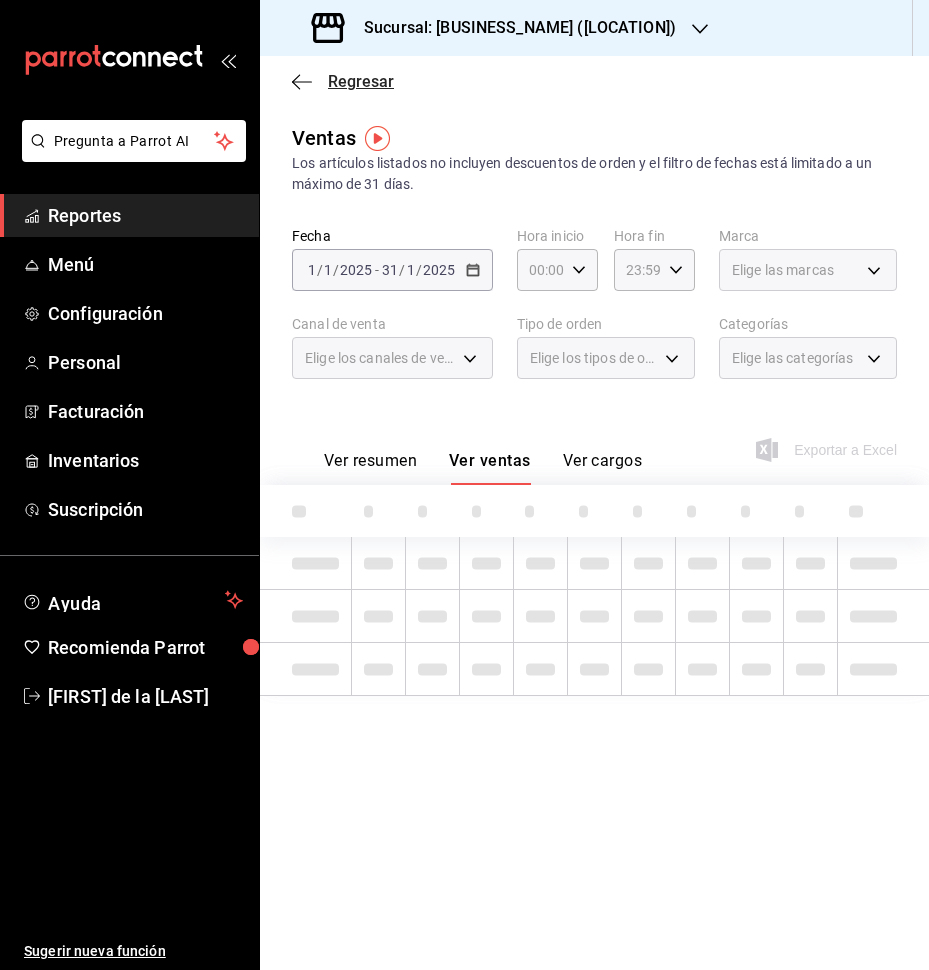 click 